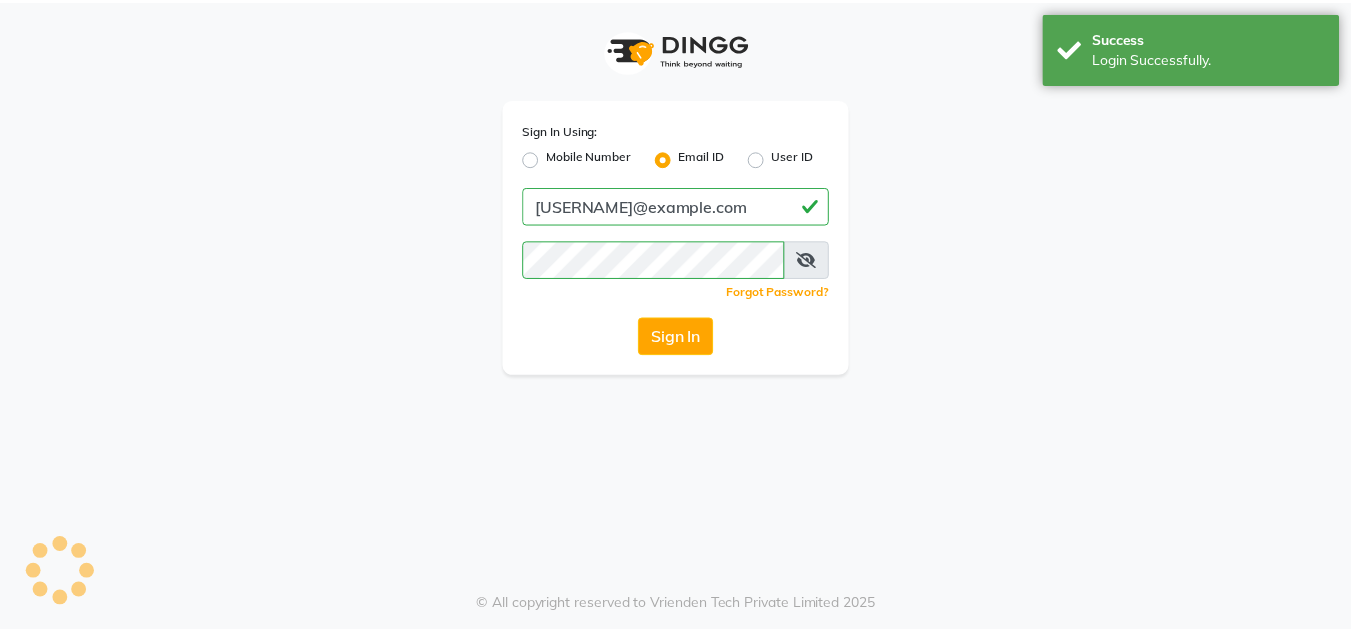 scroll, scrollTop: 0, scrollLeft: 0, axis: both 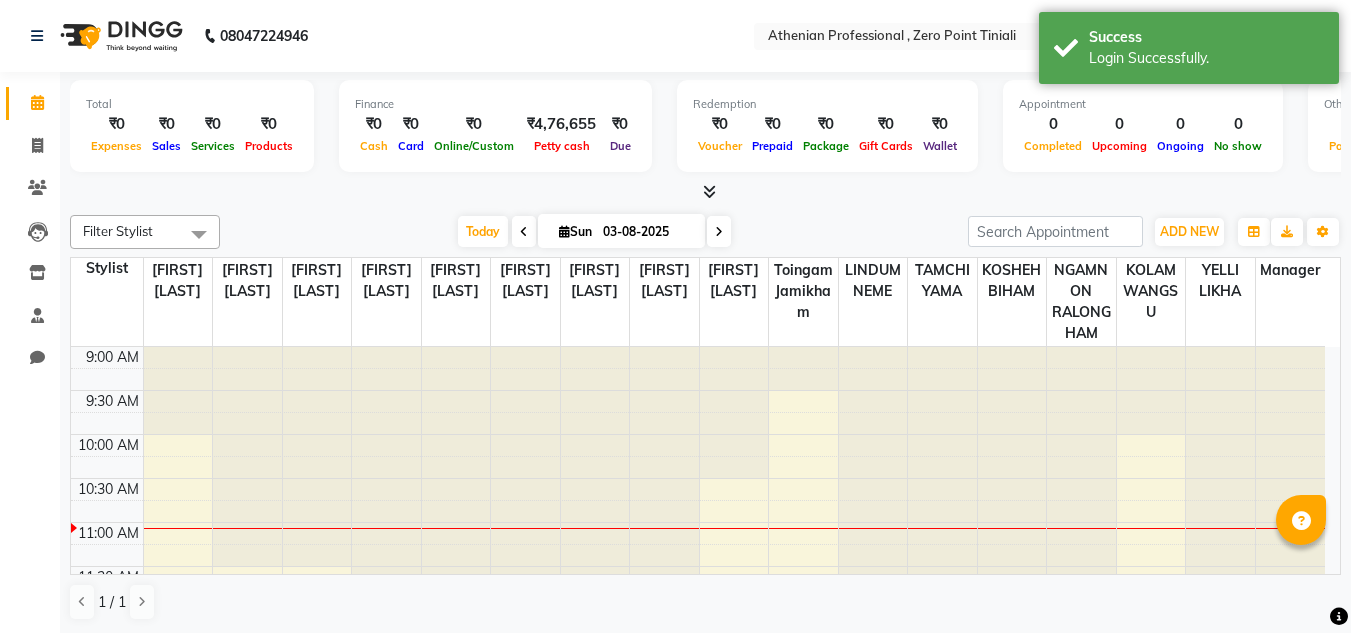 click at bounding box center (709, 191) 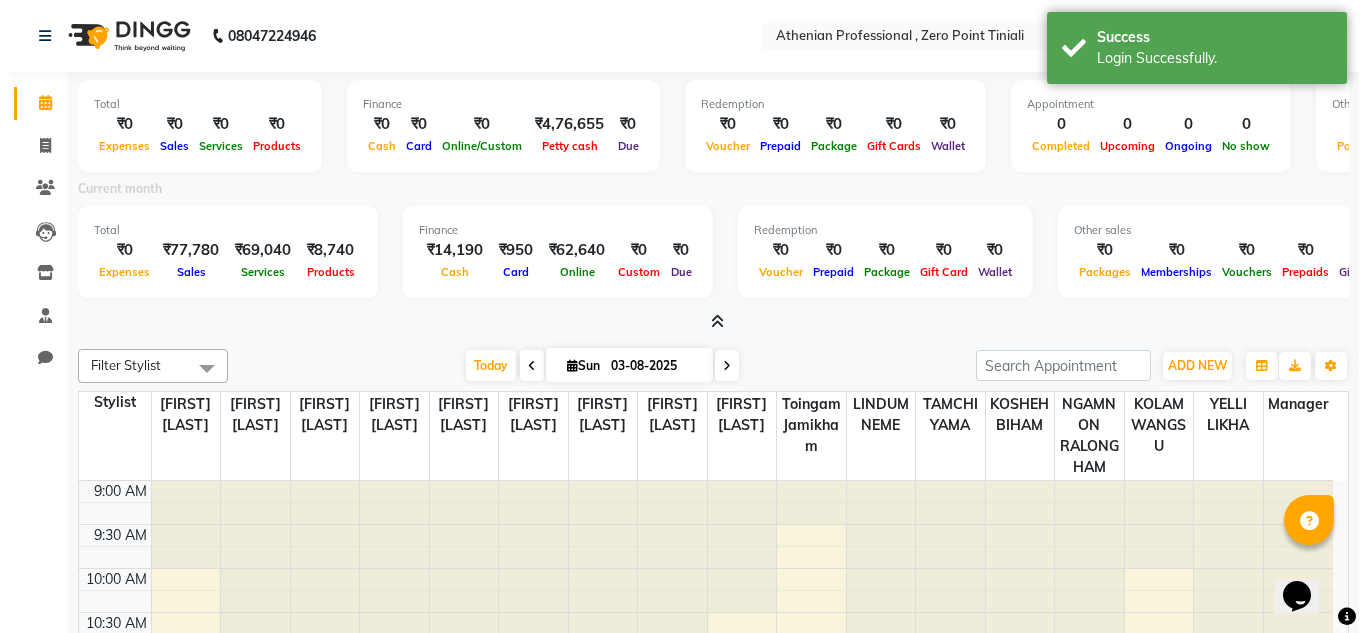 scroll, scrollTop: 0, scrollLeft: 0, axis: both 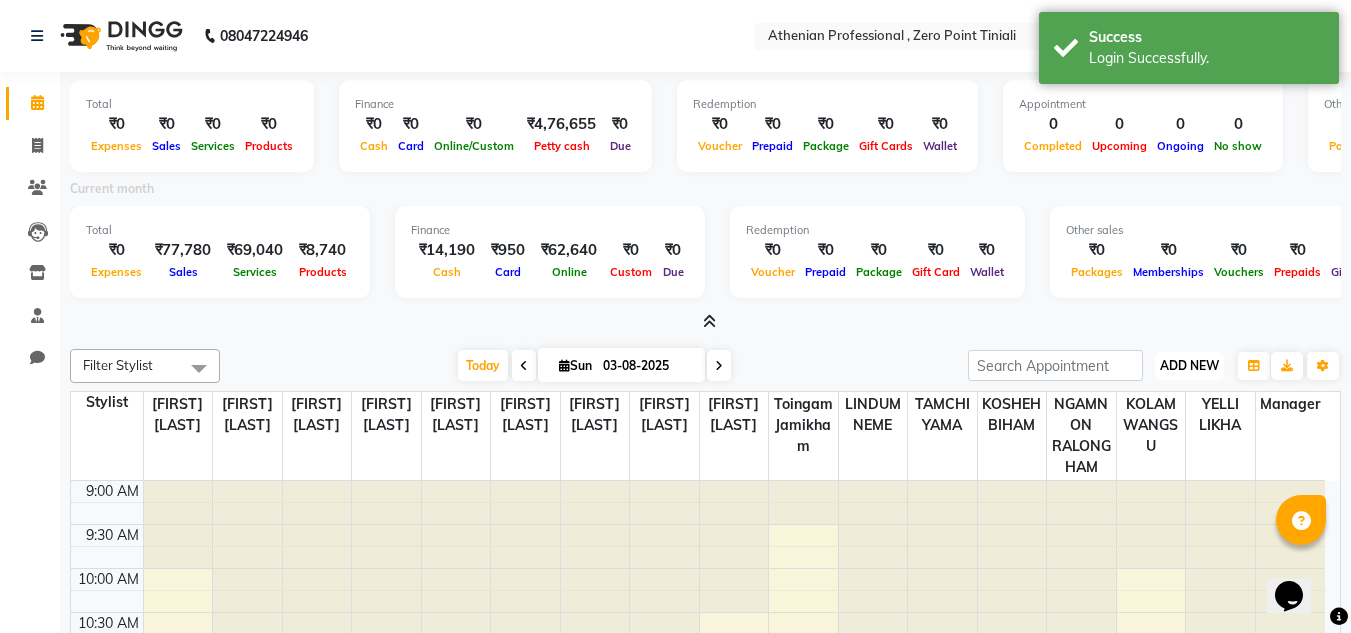 click on "ADD NEW" at bounding box center (1189, 365) 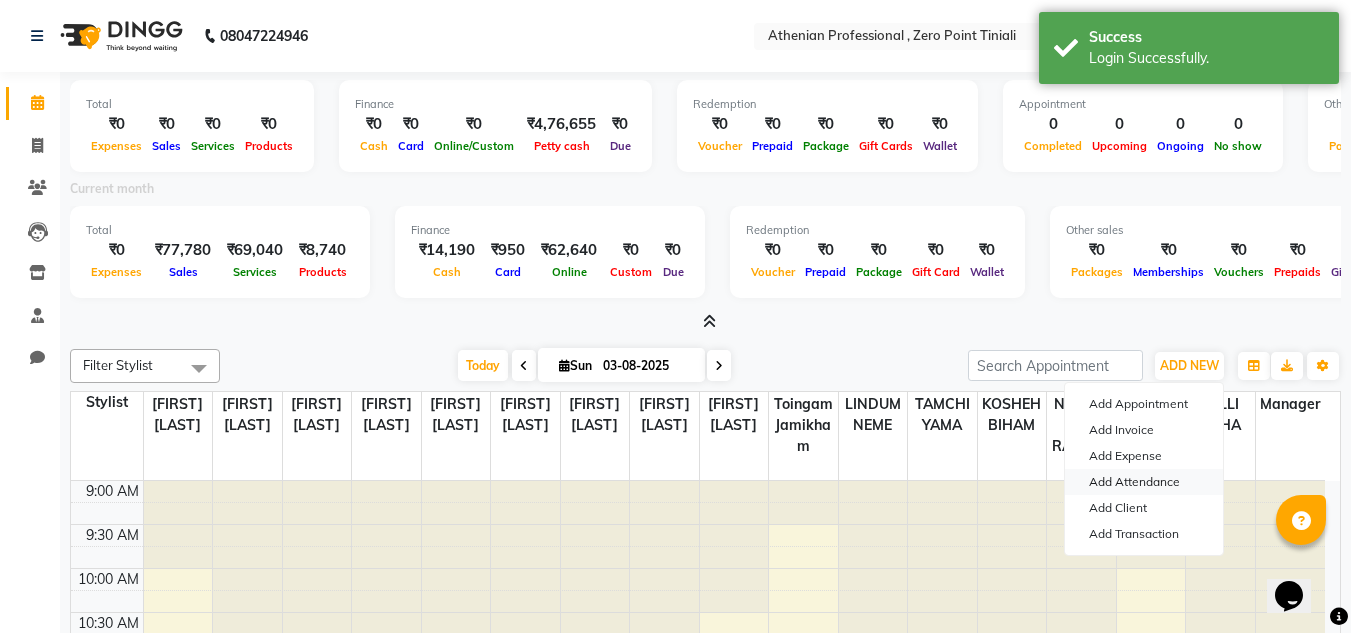 click on "Add Attendance" at bounding box center (1144, 482) 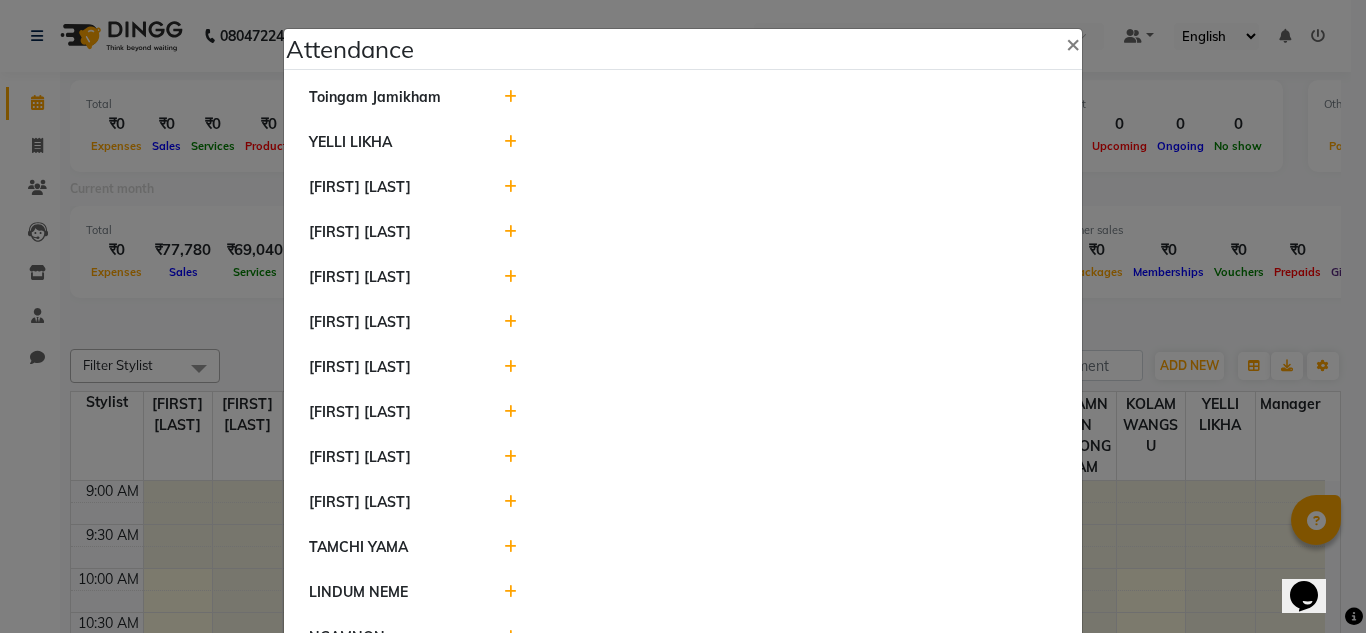 click 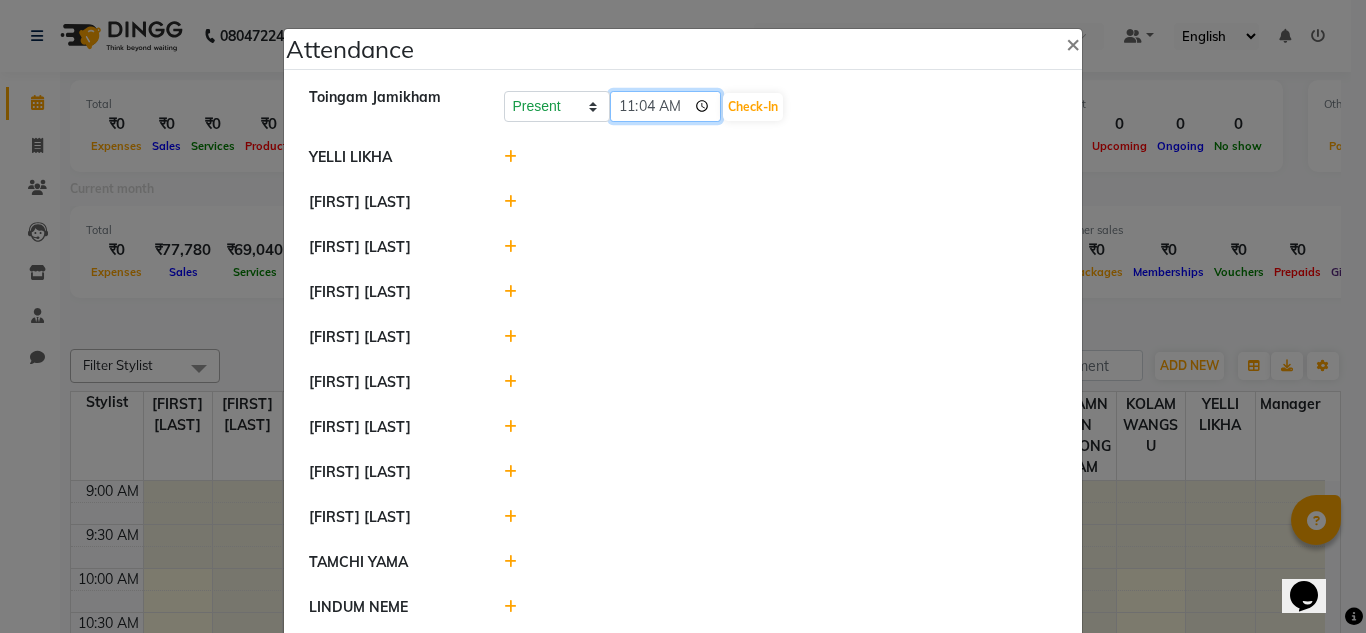 click on "11:04" 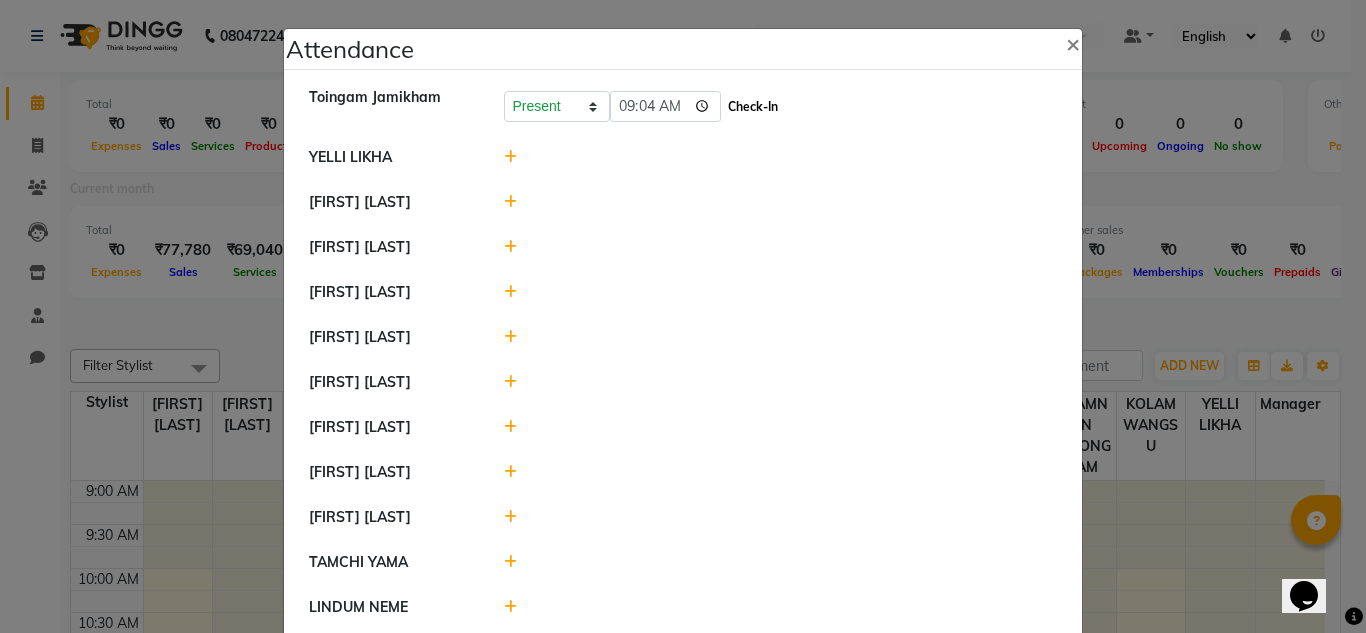 type on "09:04" 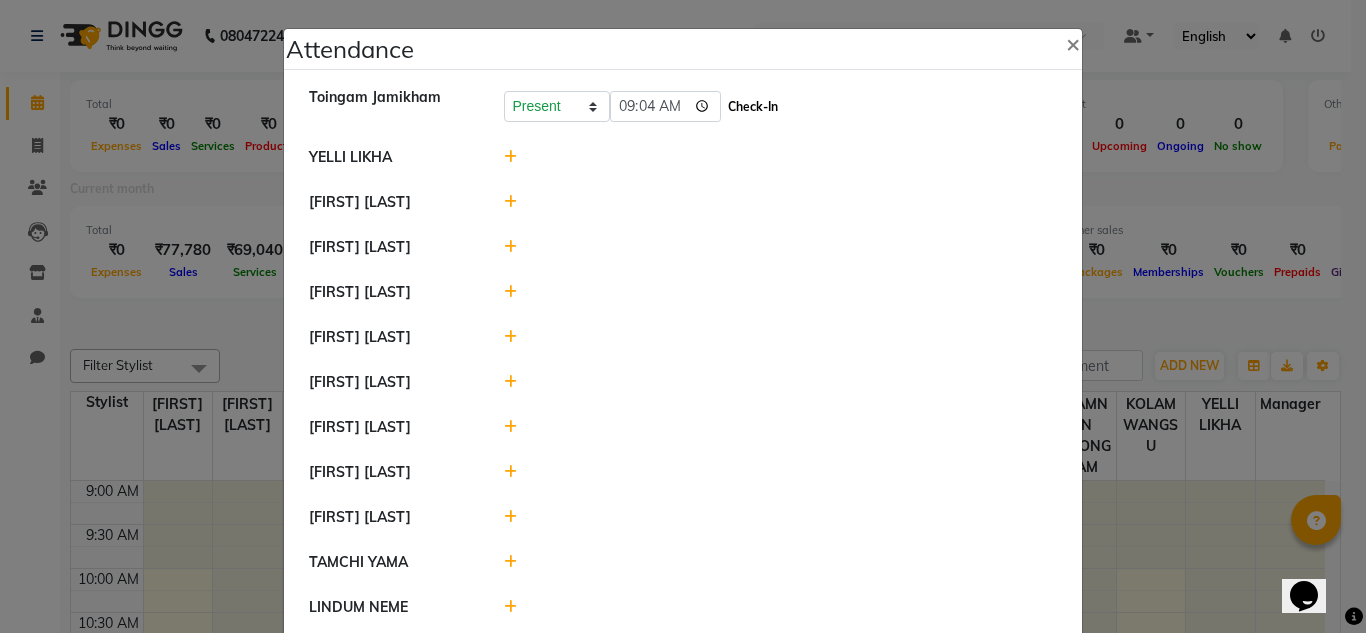 click on "Check-In" 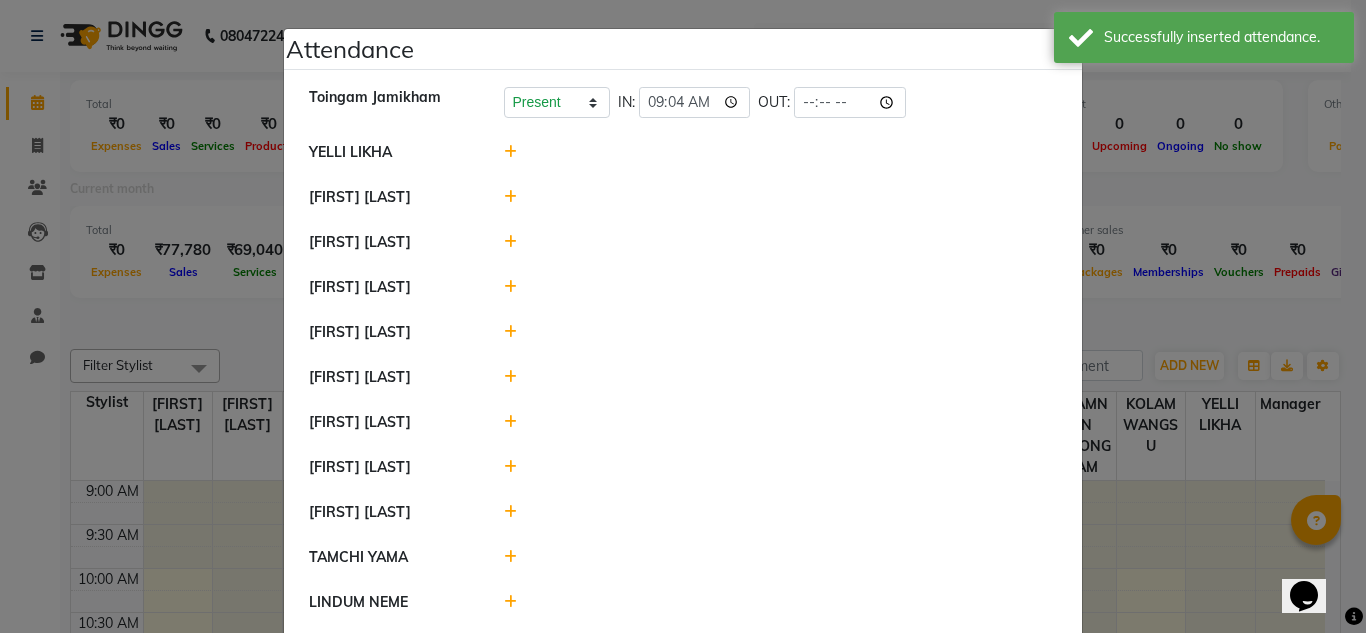 click on "[FIRST] [LAST]" 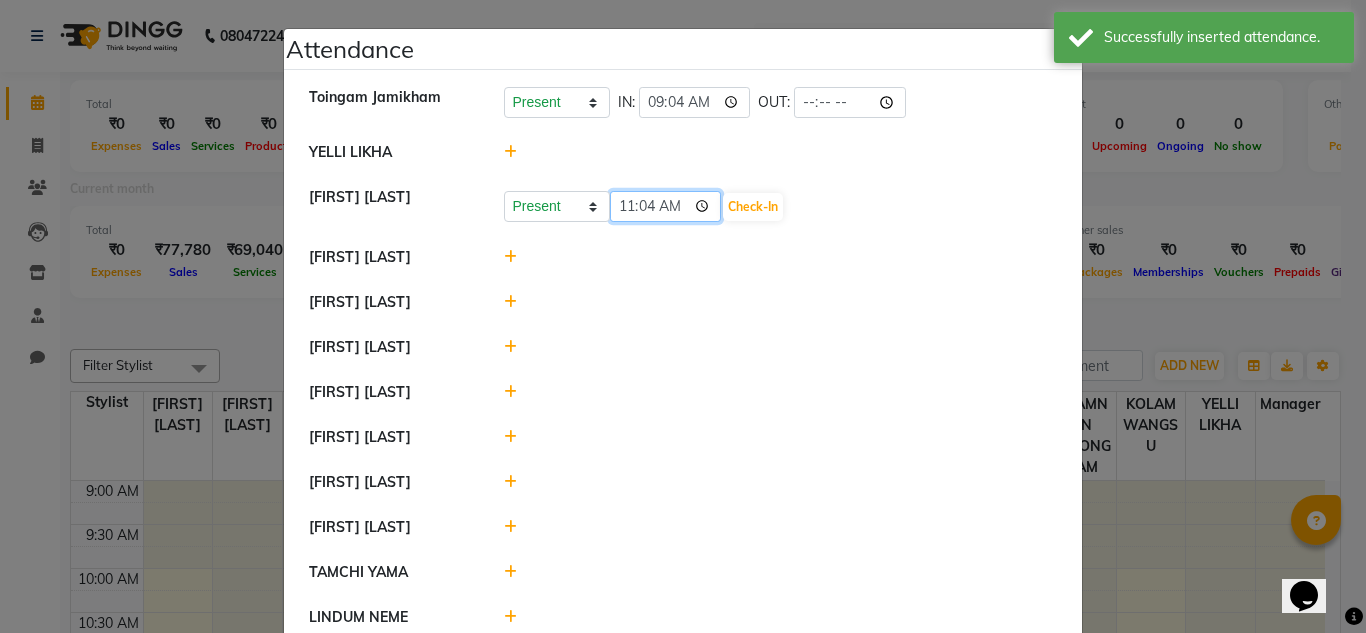click on "11:04" 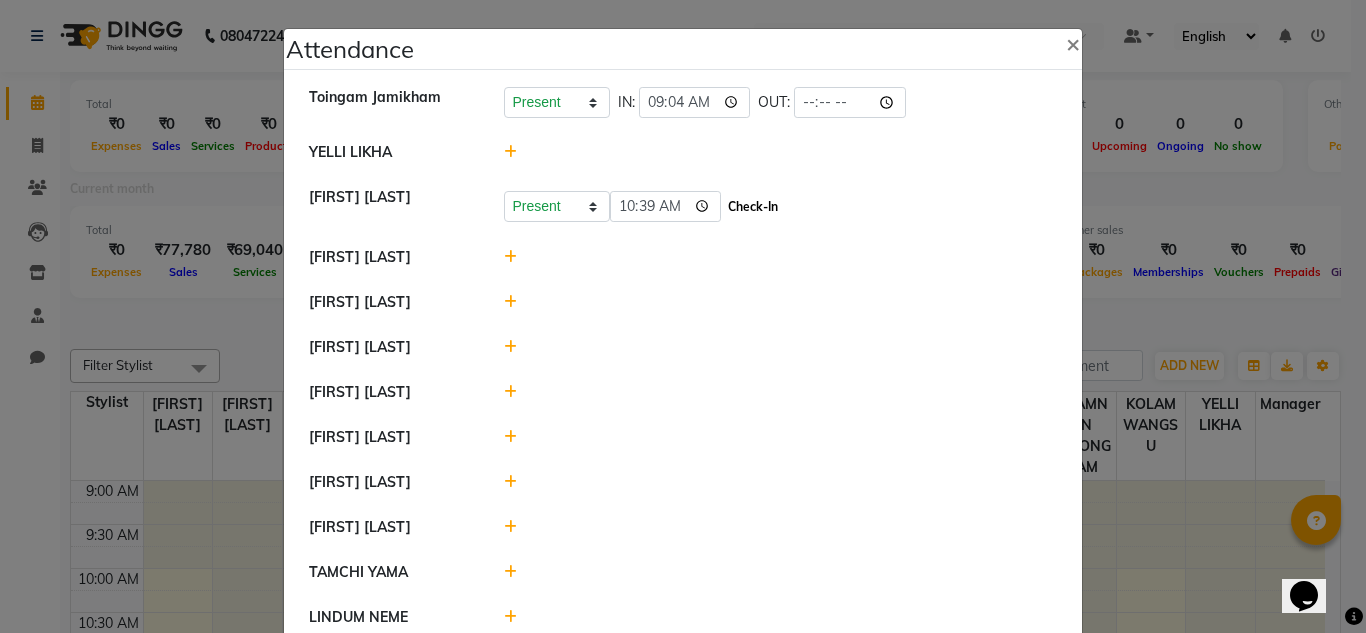 type on "10:39" 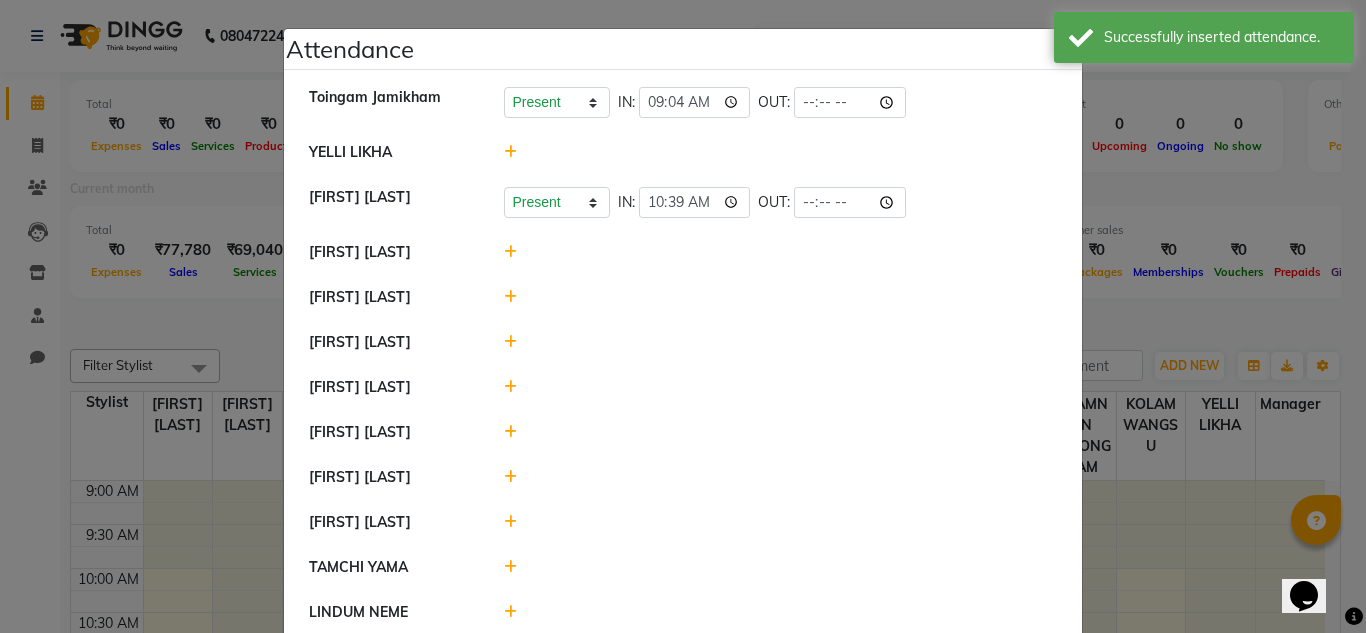 click 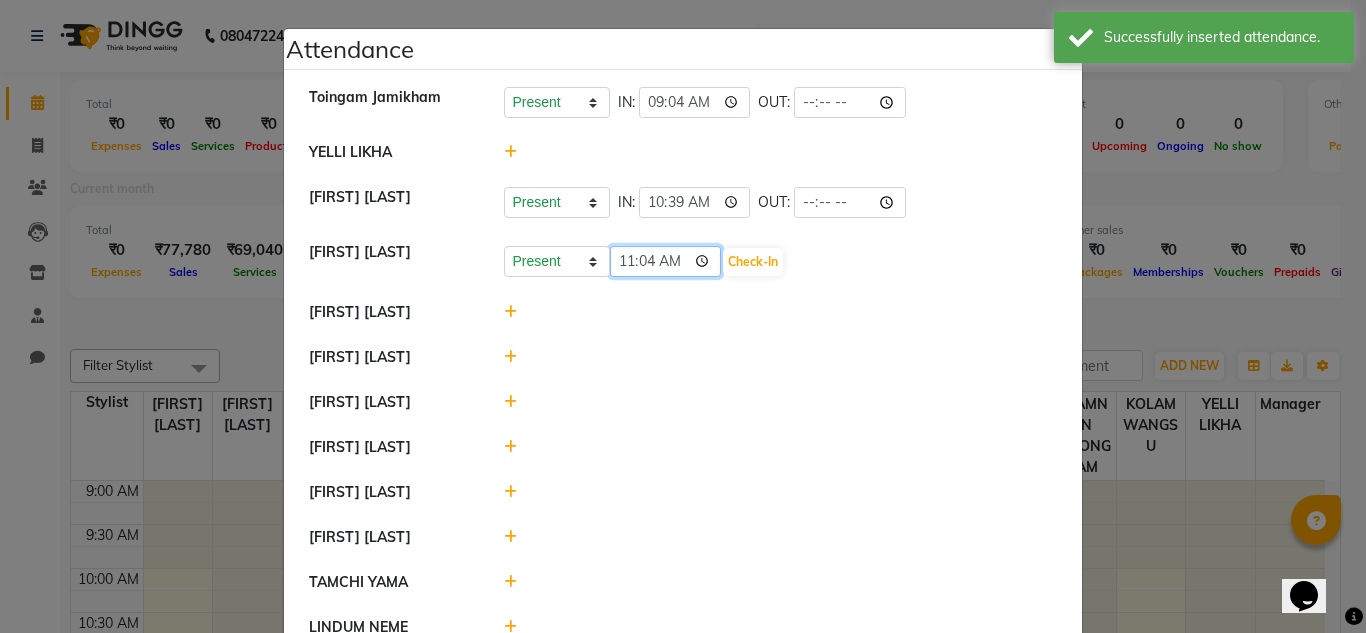 click on "11:04" 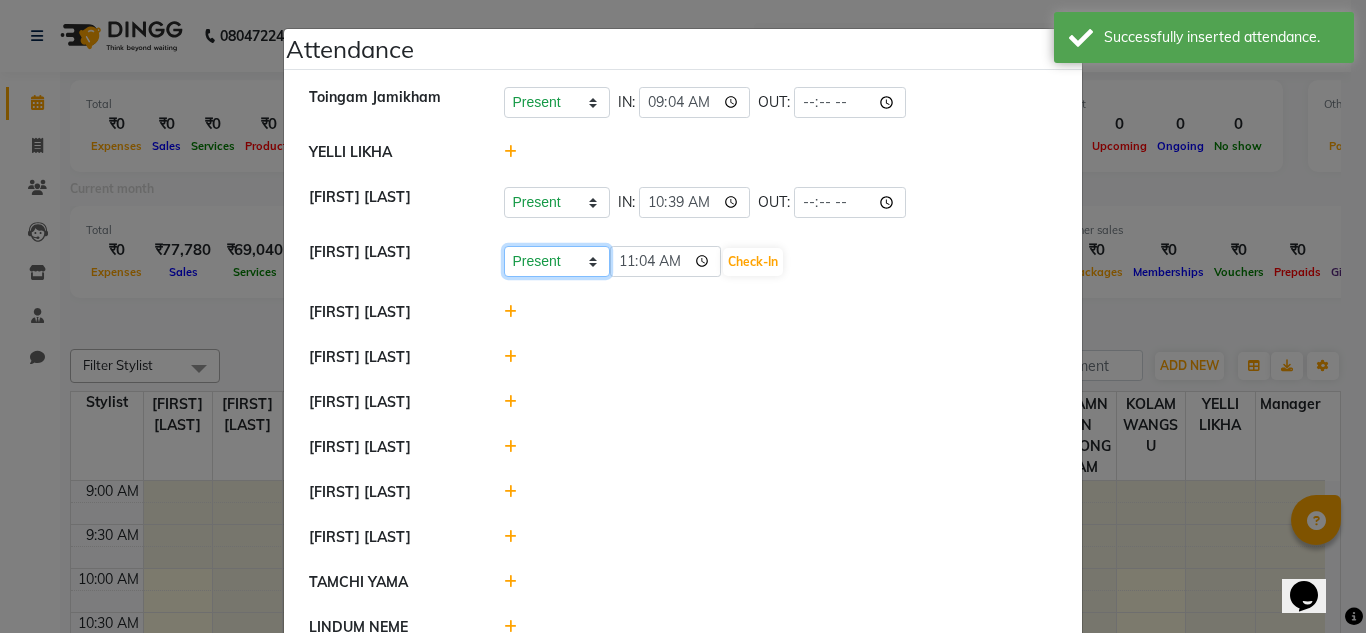 click on "Present Absent Late Half Day Weekly Off" 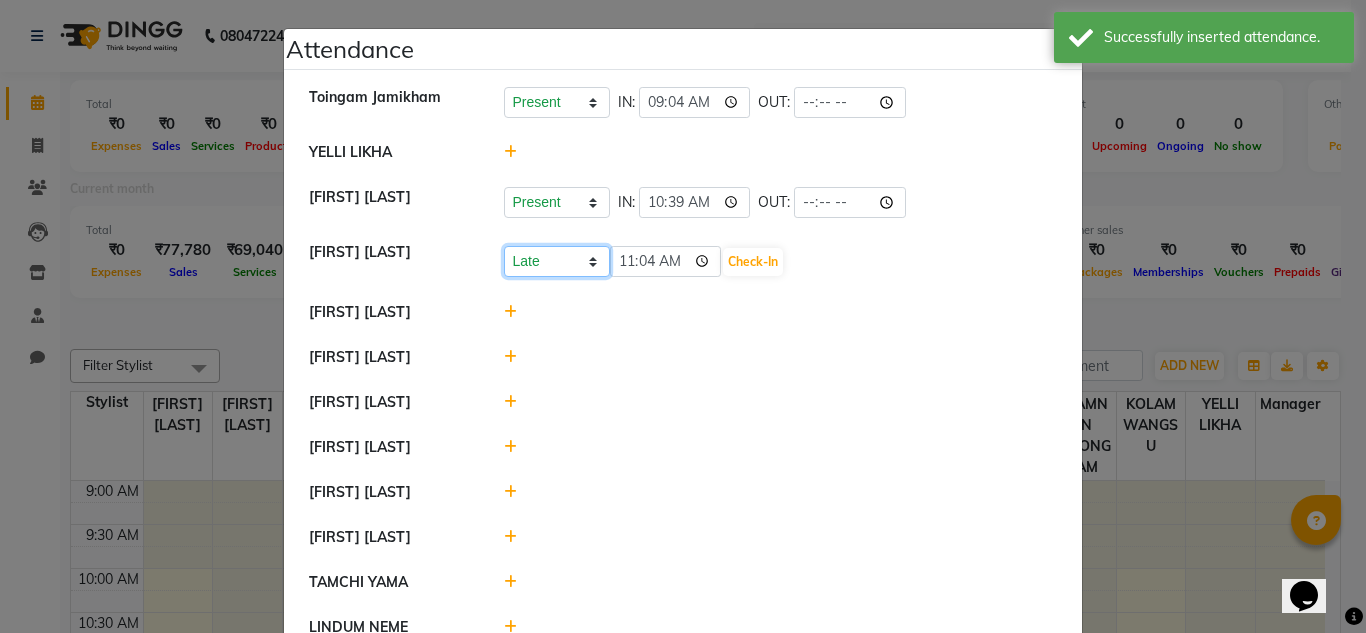 click on "Present Absent Late Half Day Weekly Off" 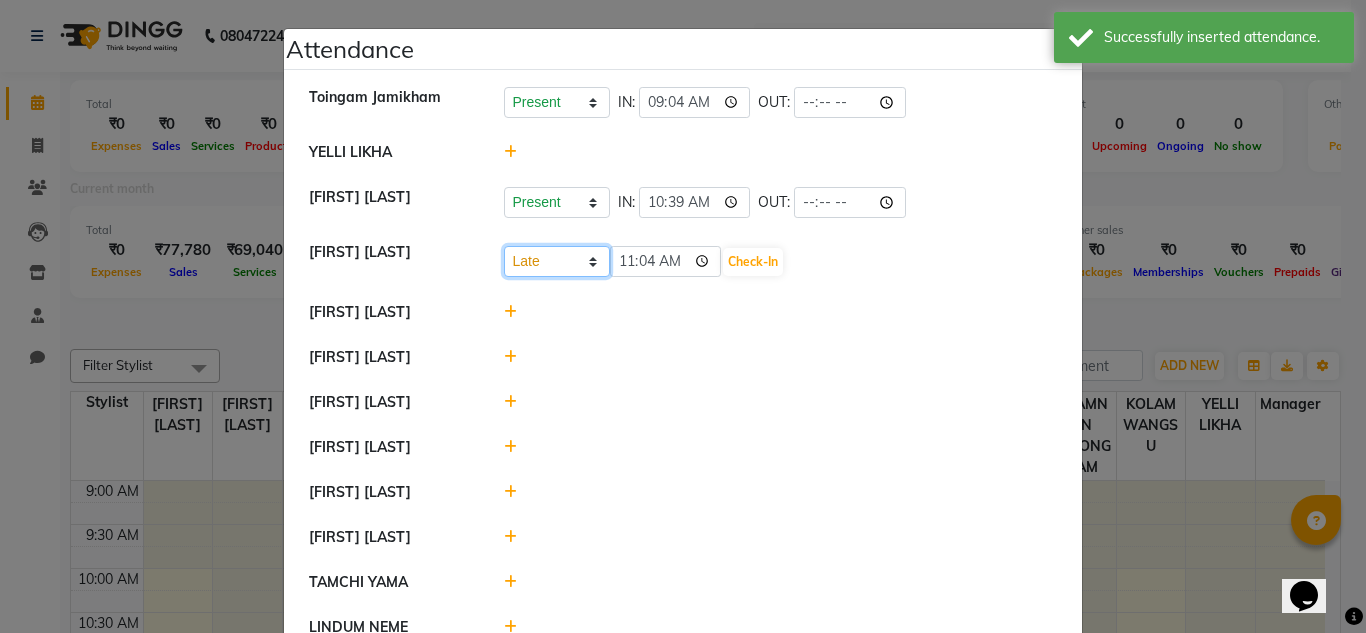 click on "Present Absent Late Half Day Weekly Off" 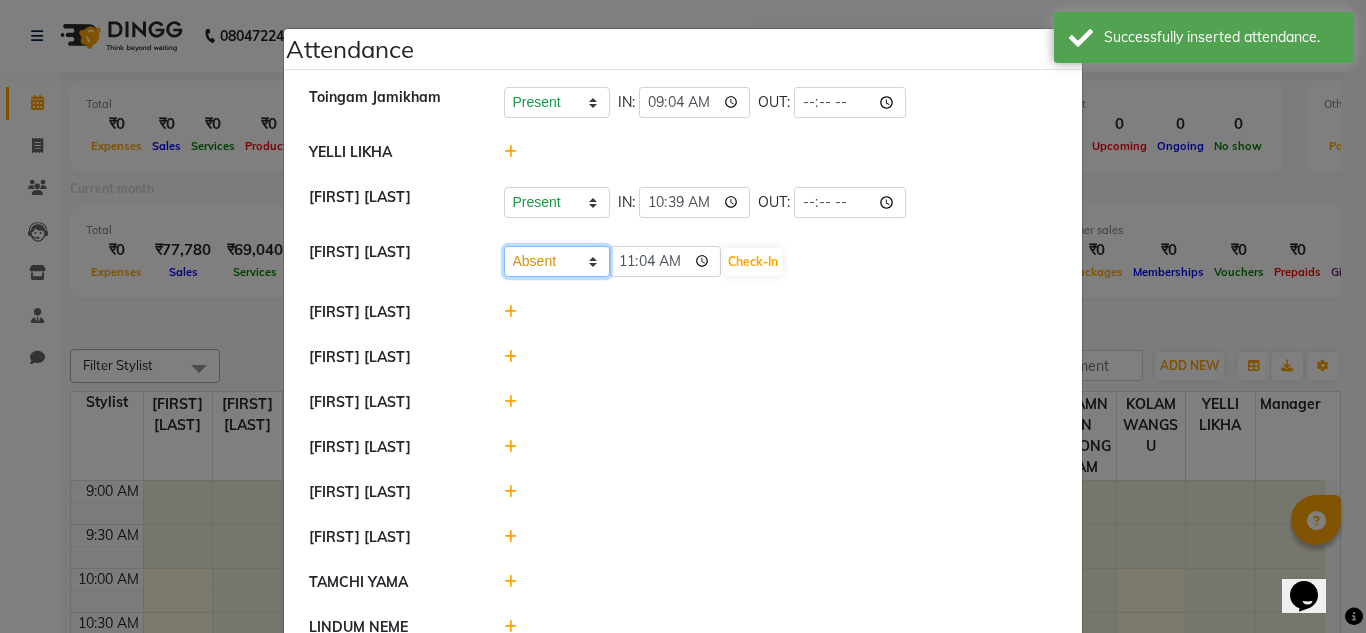 click on "Present Absent Late Half Day Weekly Off" 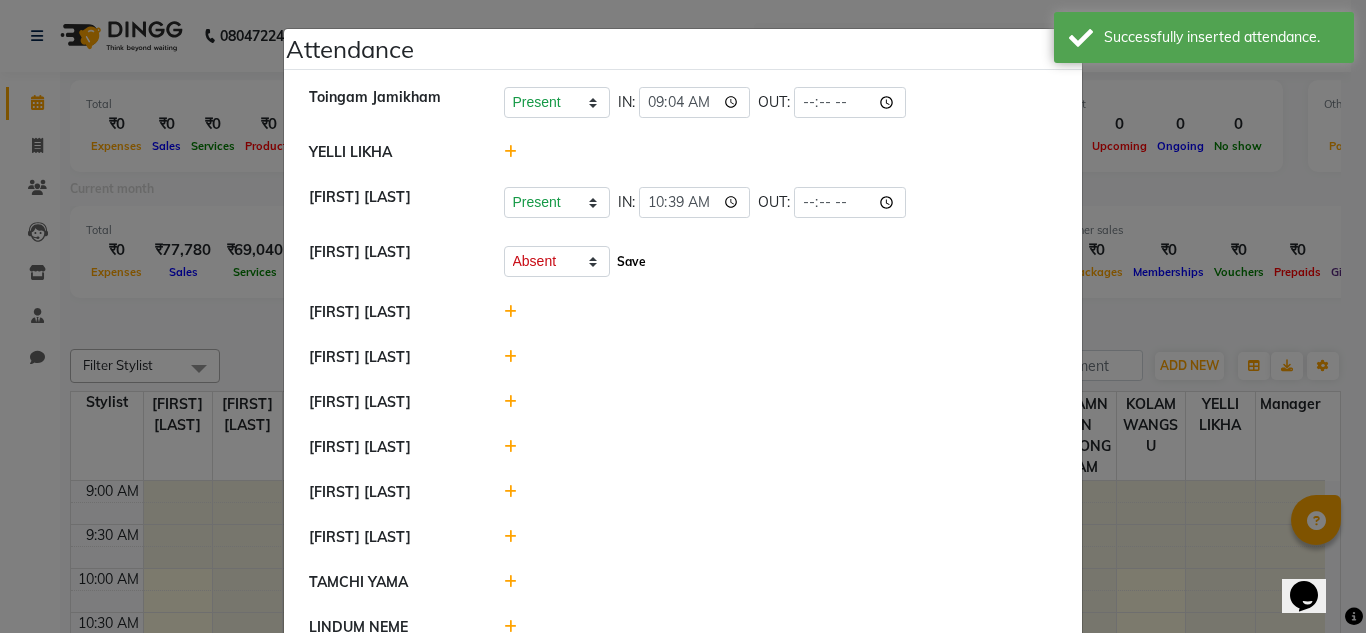 click on "Save" 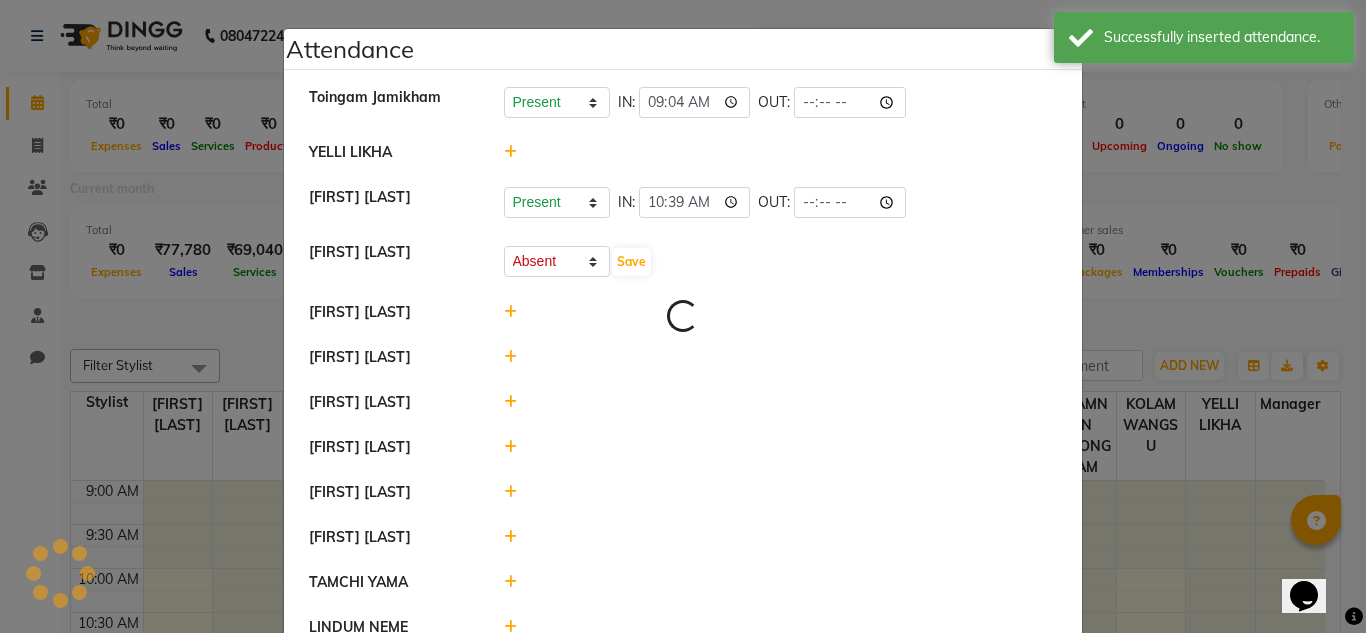 select on "A" 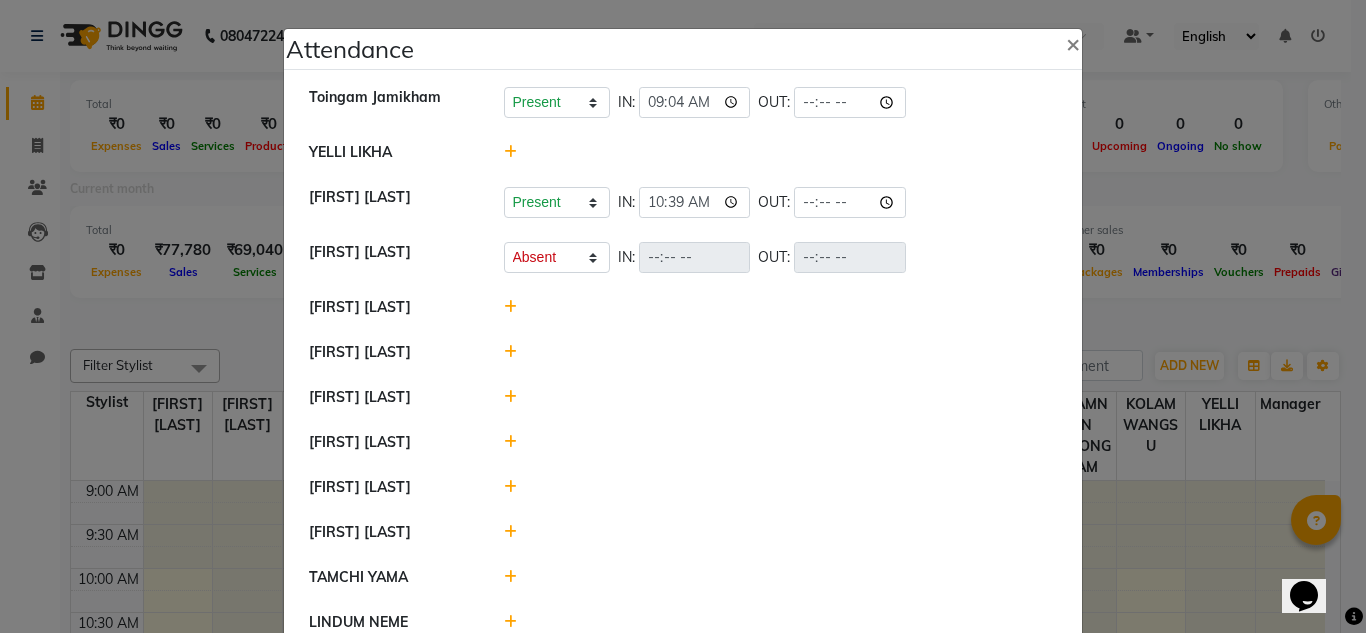 click 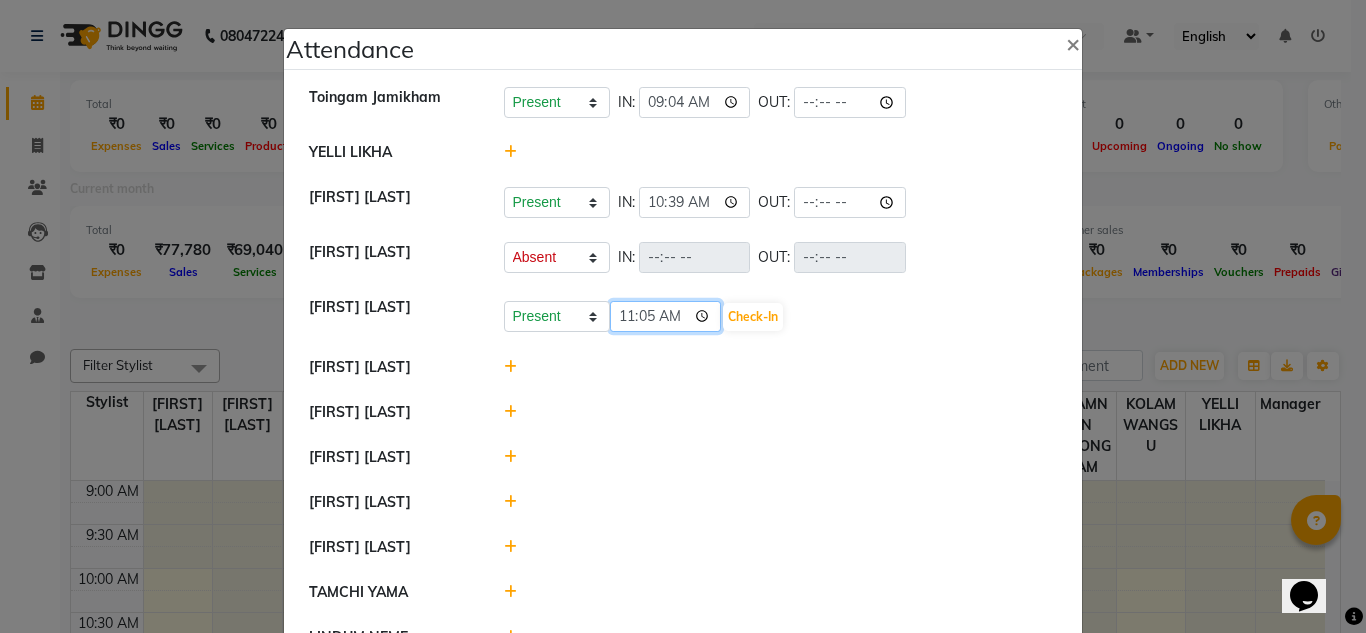 click on "11:05" 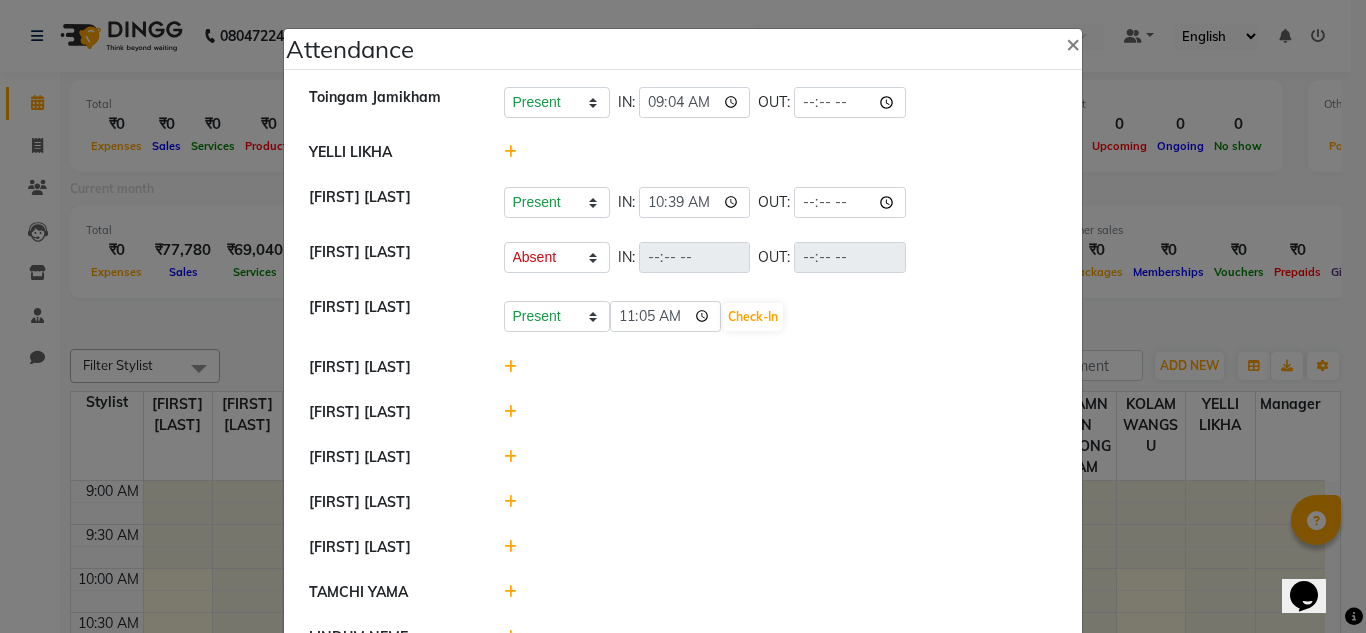 click 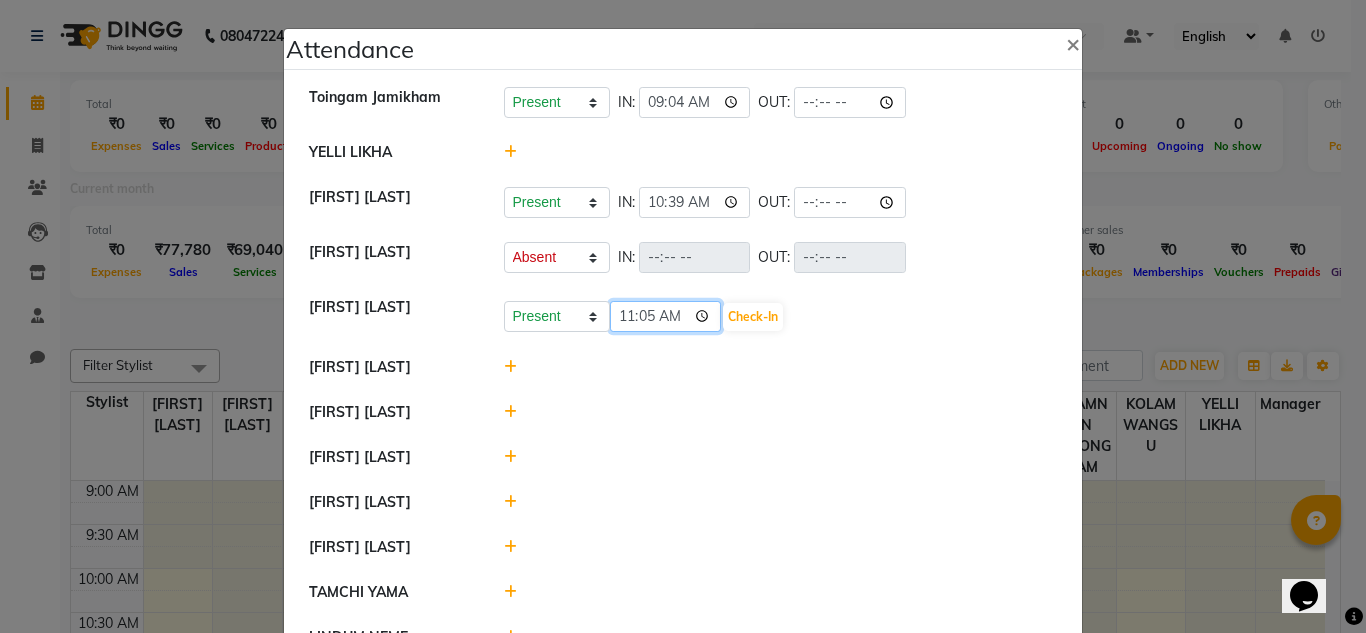 click on "11:05" 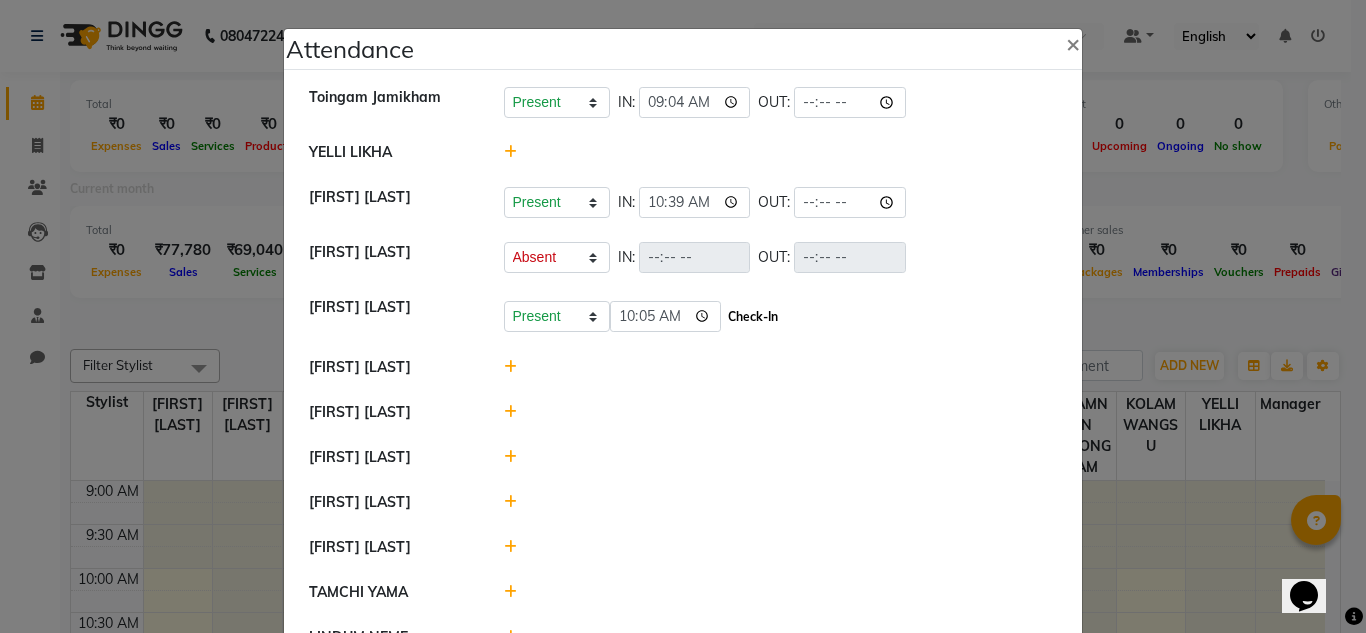 type on "10:05" 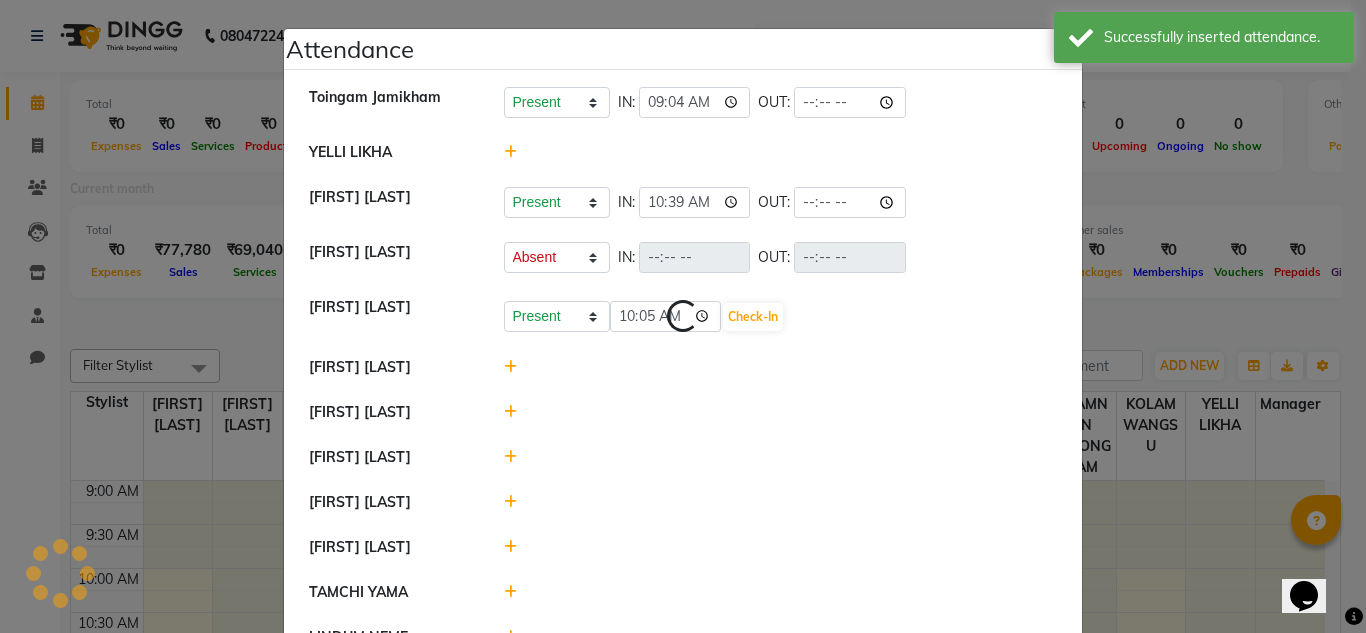 select on "A" 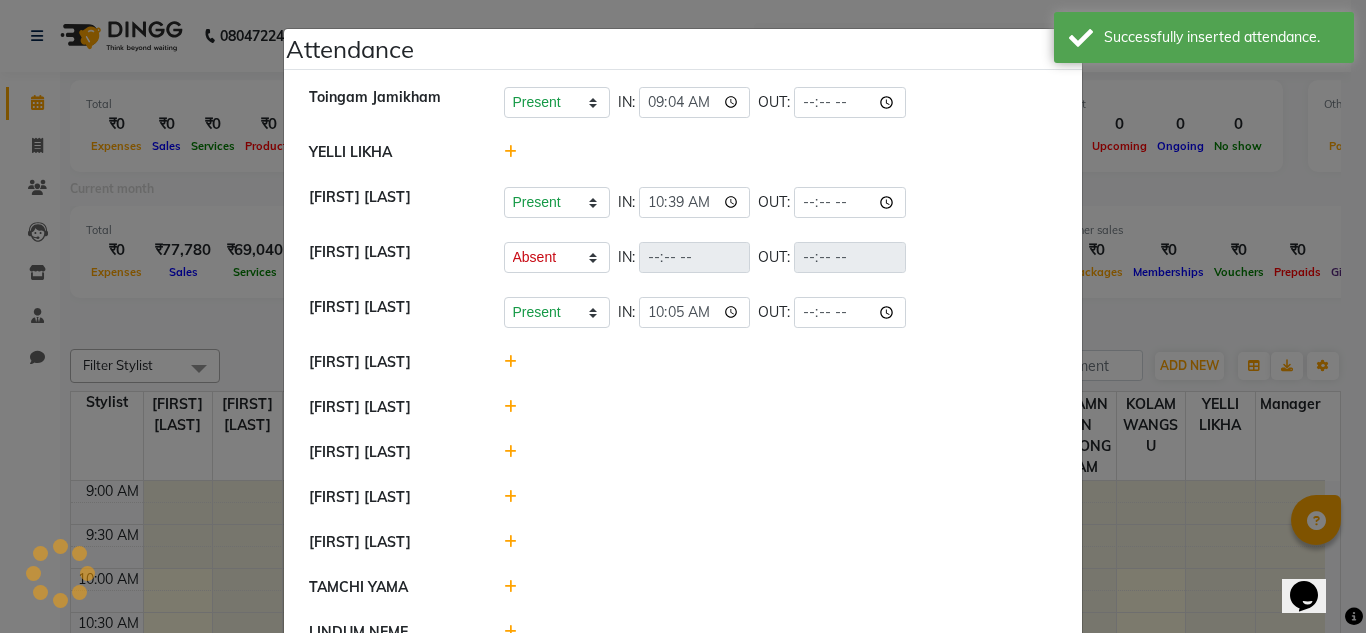 click 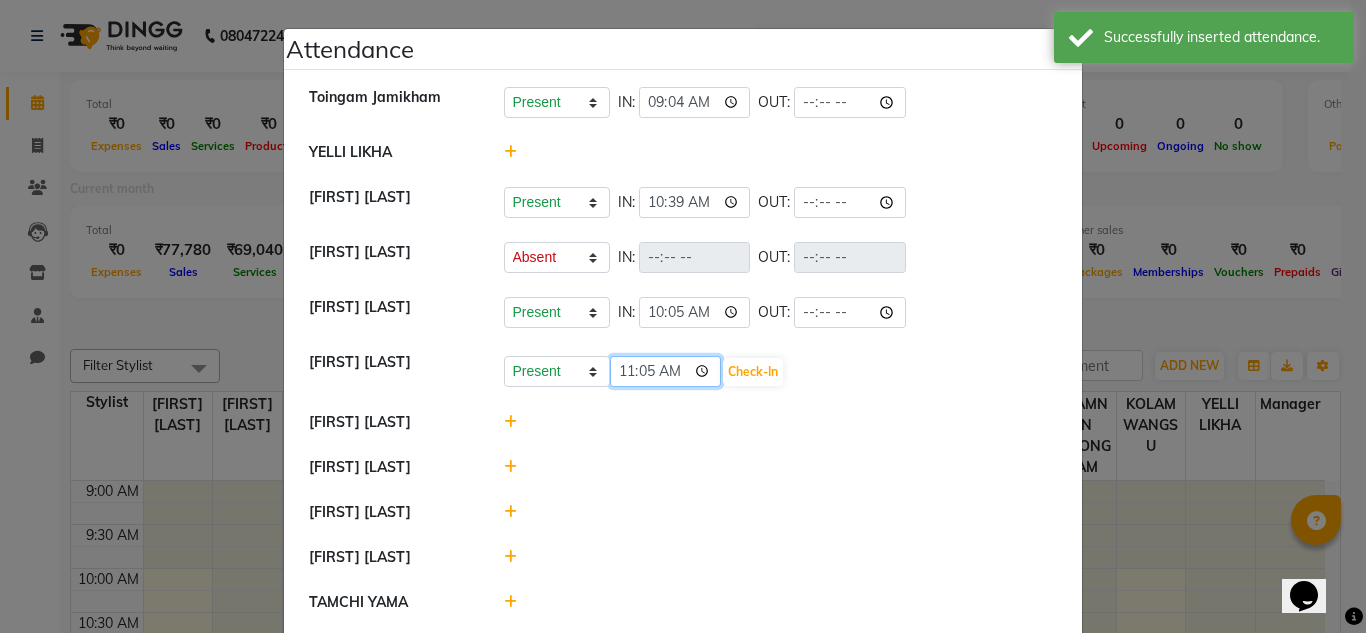 click on "11:05" 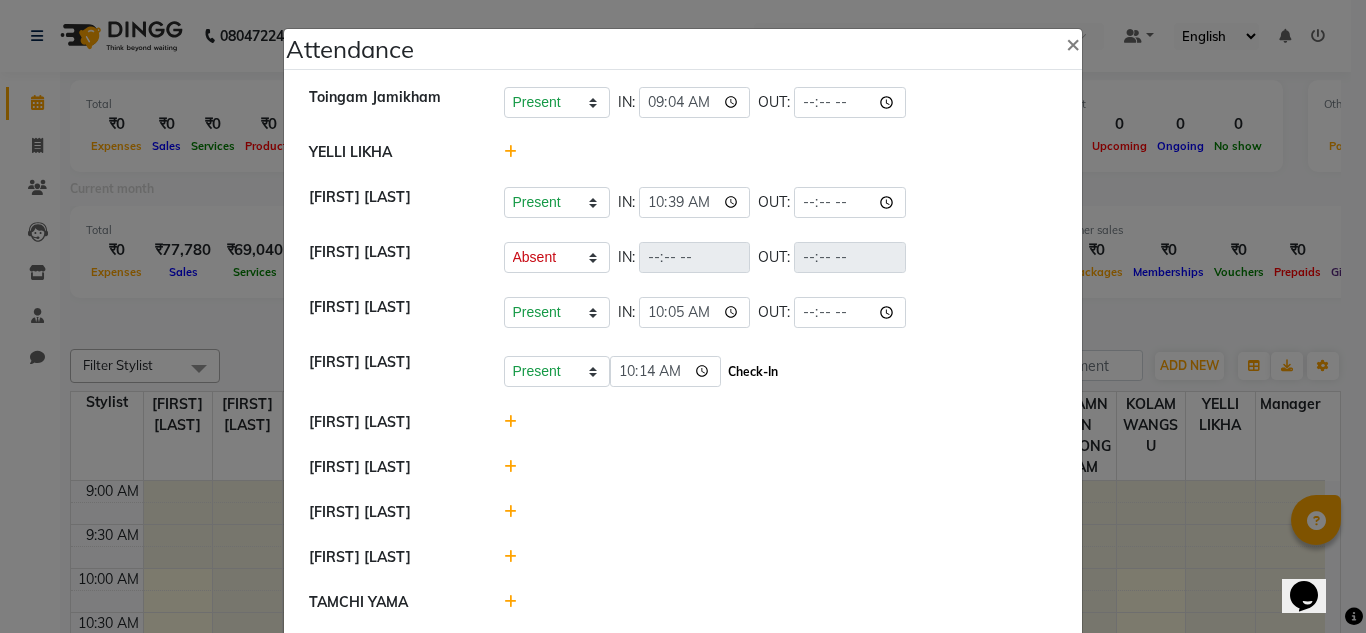 type on "10:14" 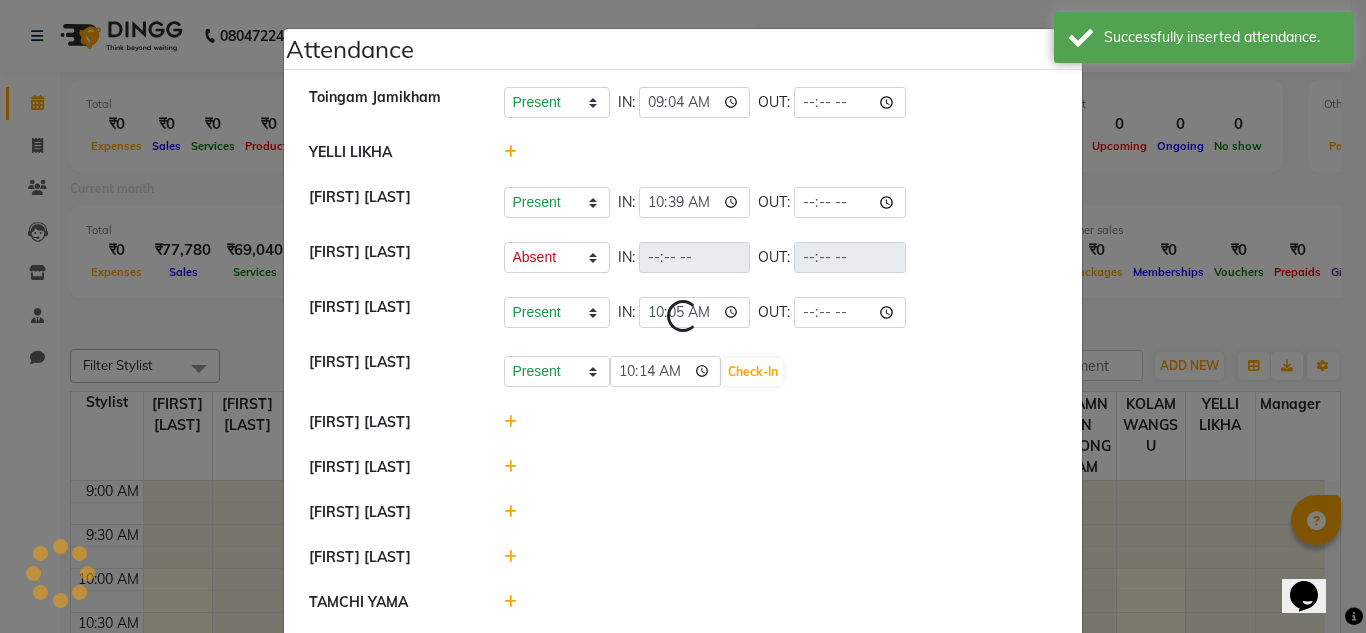 select on "A" 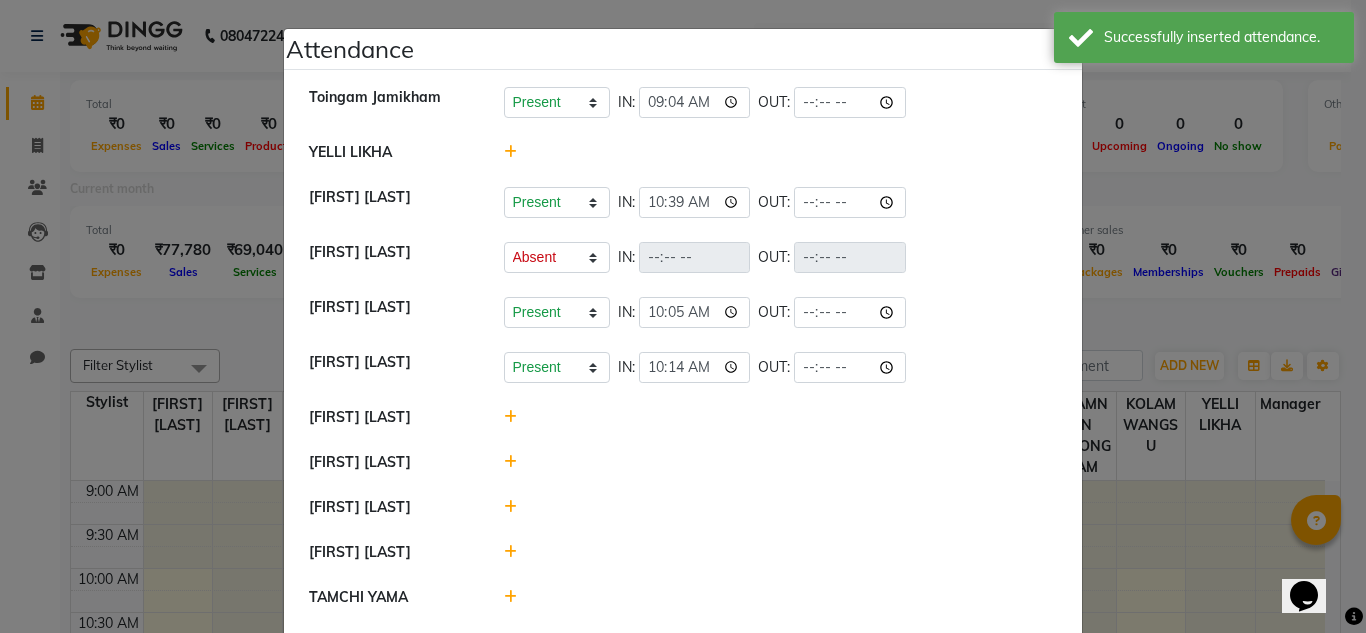 click 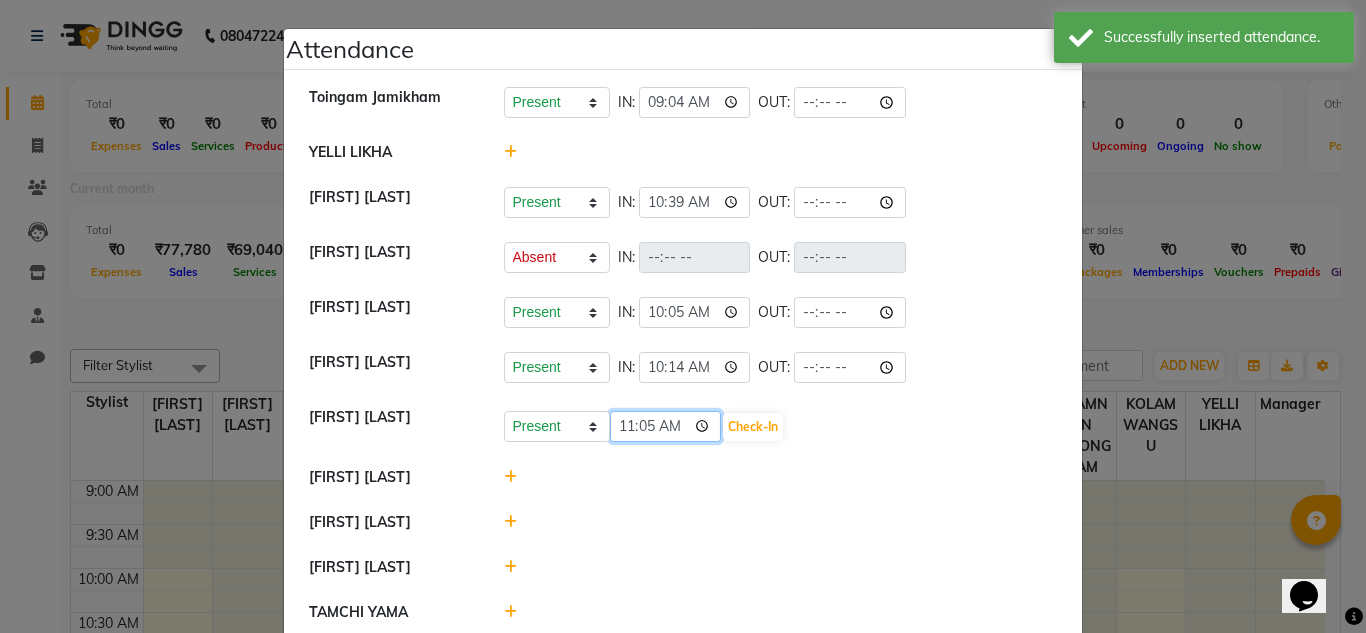 click on "11:05" 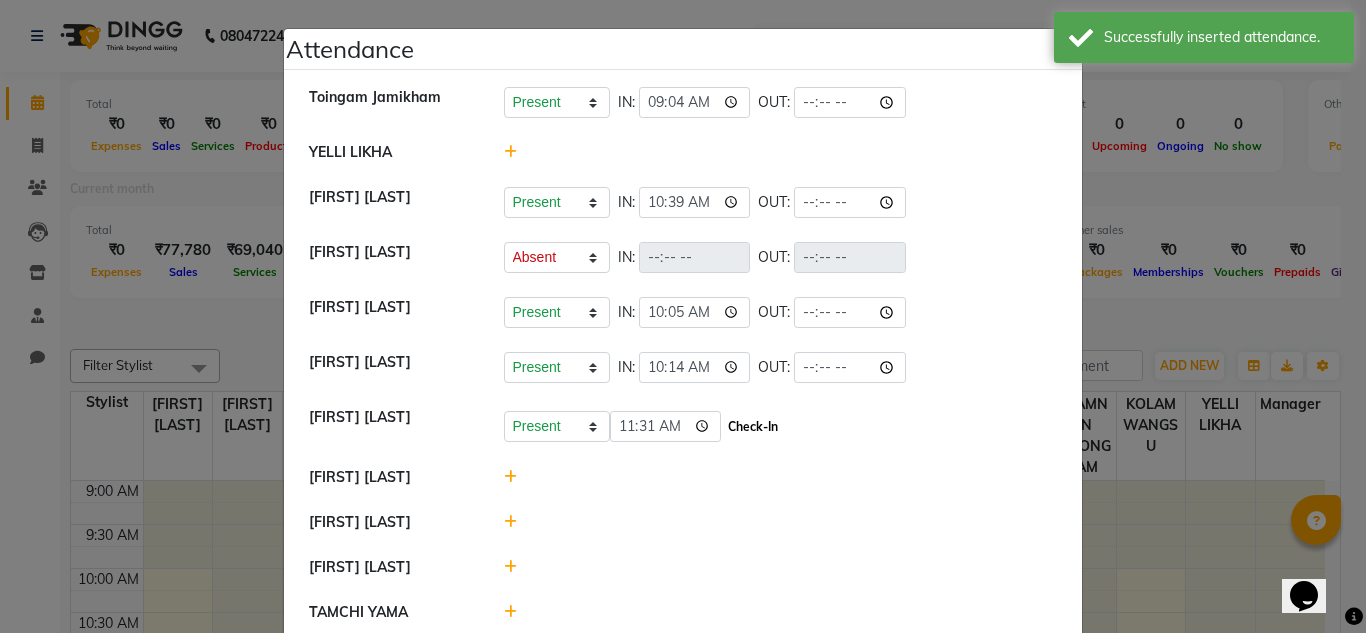 type on "11:31" 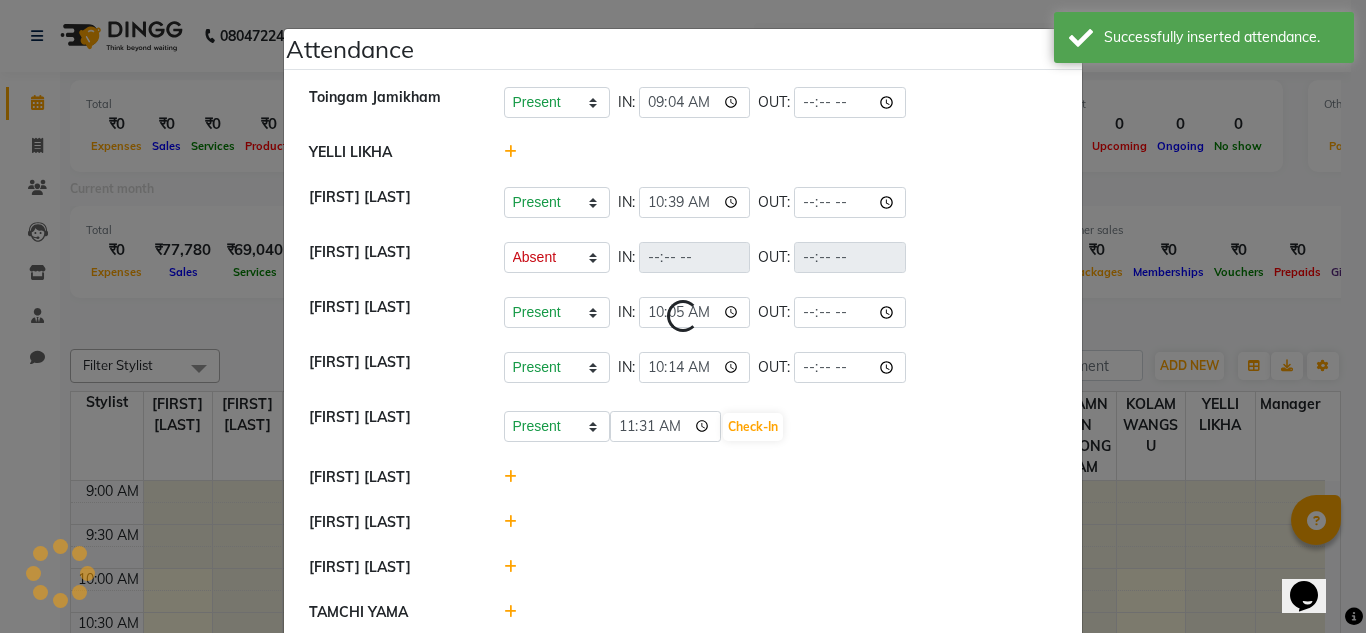select on "A" 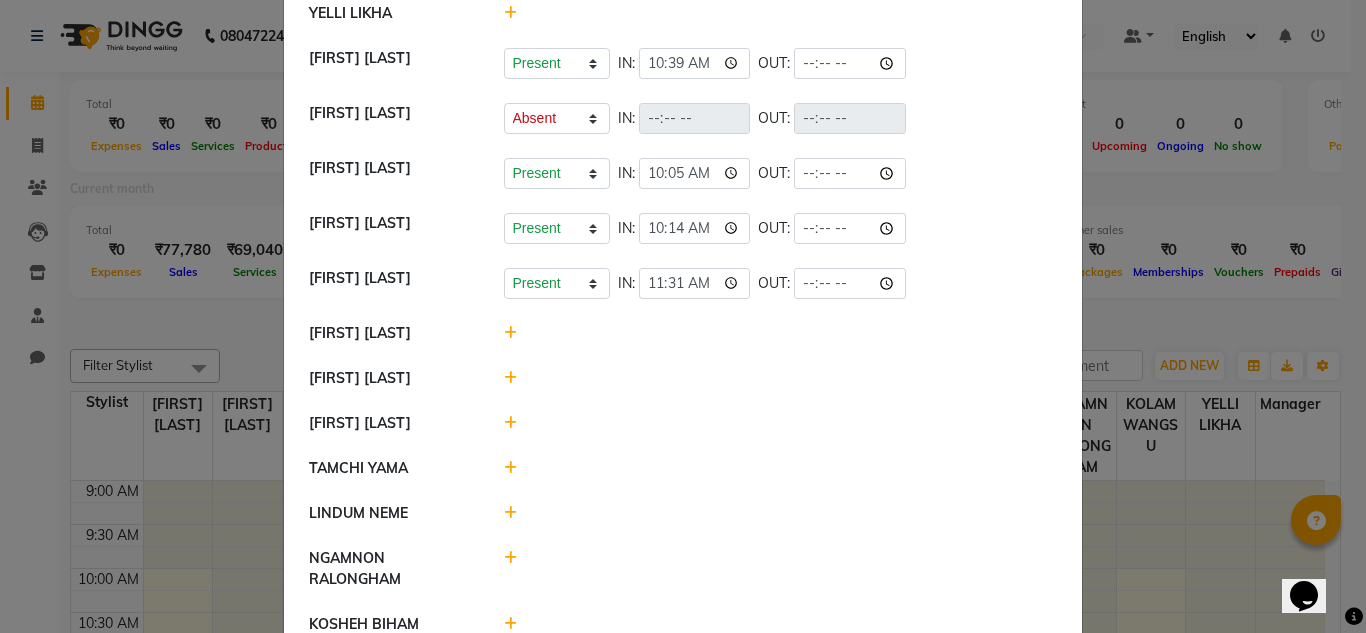 scroll, scrollTop: 140, scrollLeft: 0, axis: vertical 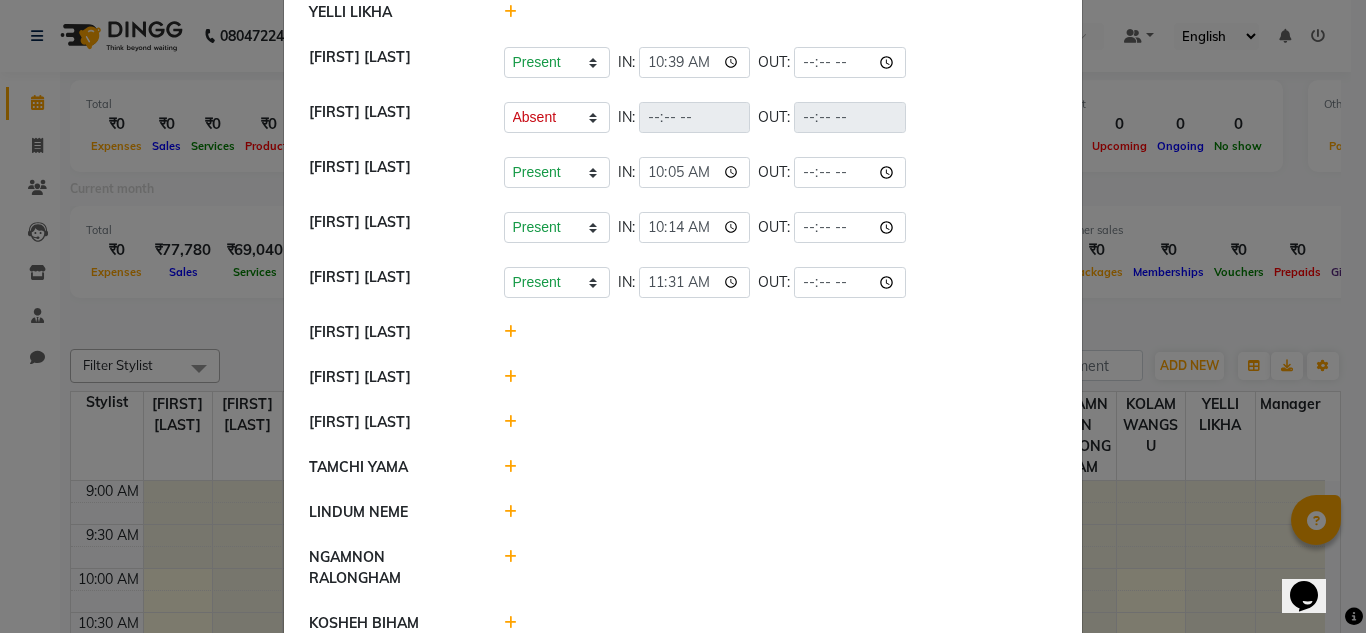 click 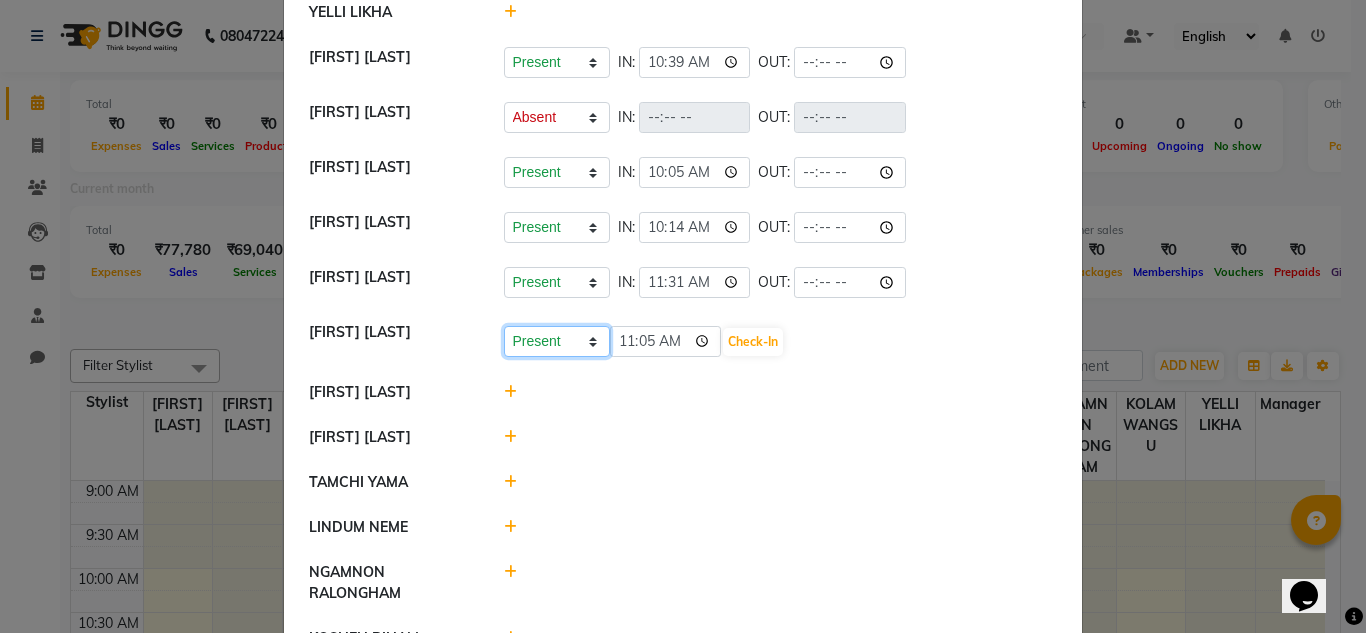 click on "Present Absent Late Half Day Weekly Off" 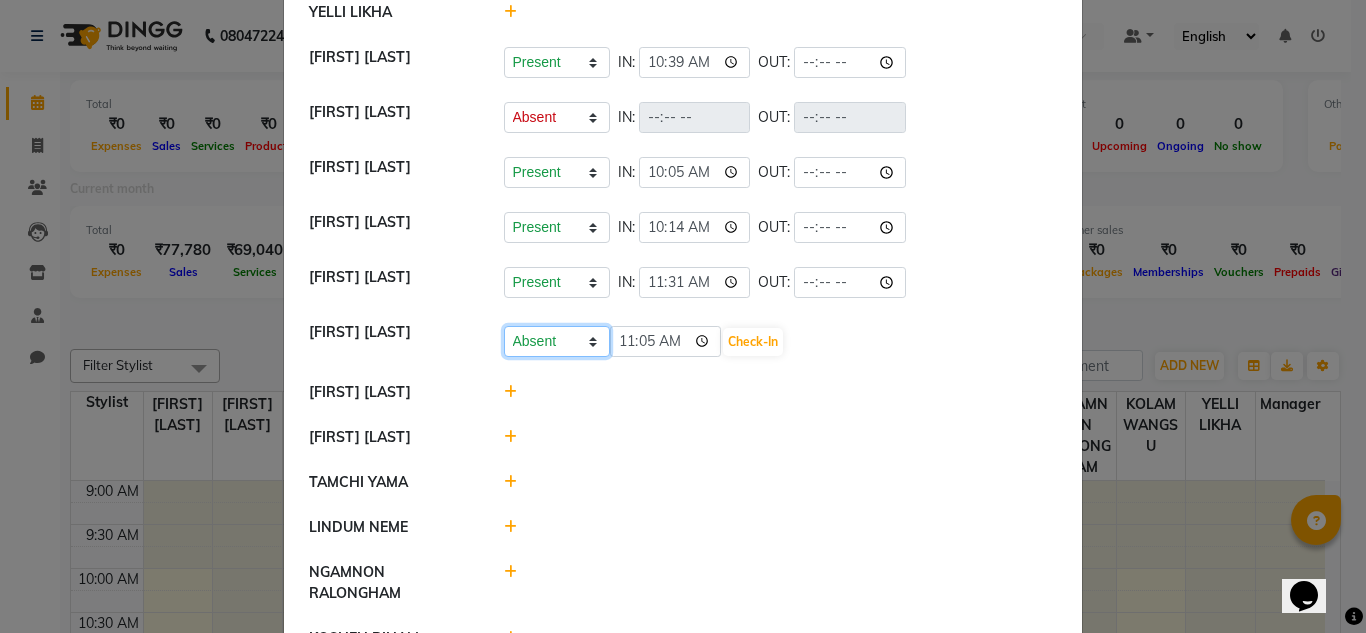 click on "Present Absent Late Half Day Weekly Off" 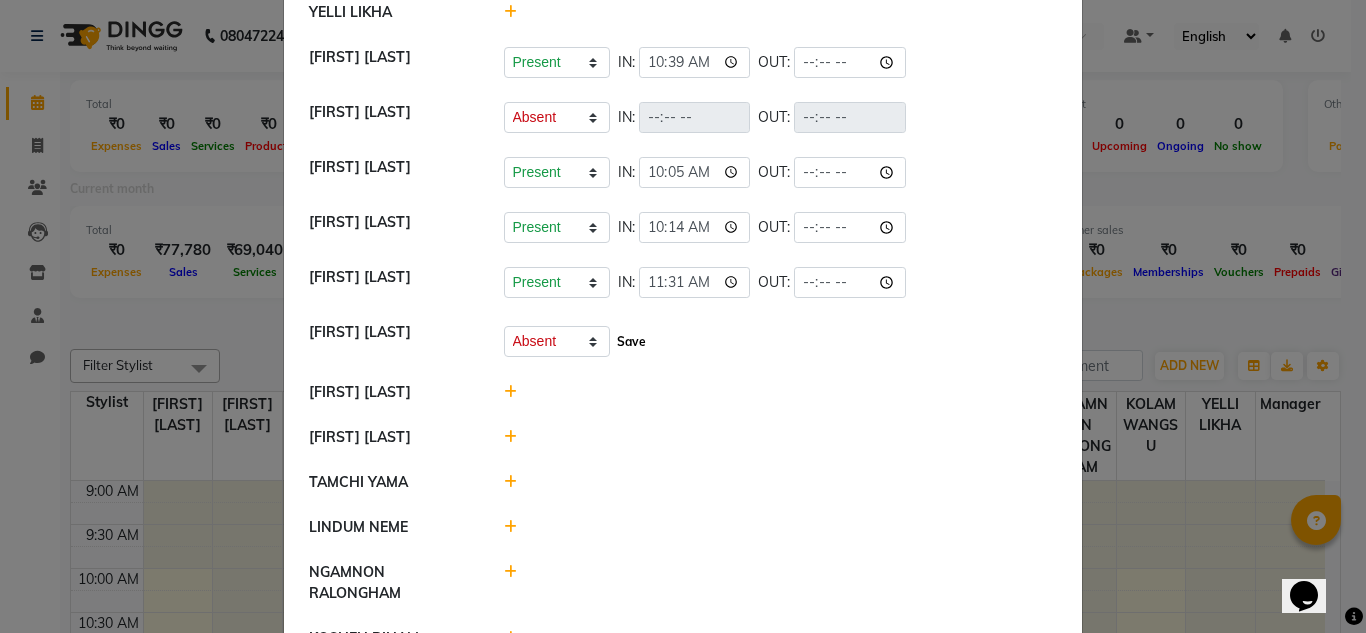 click on "Save" 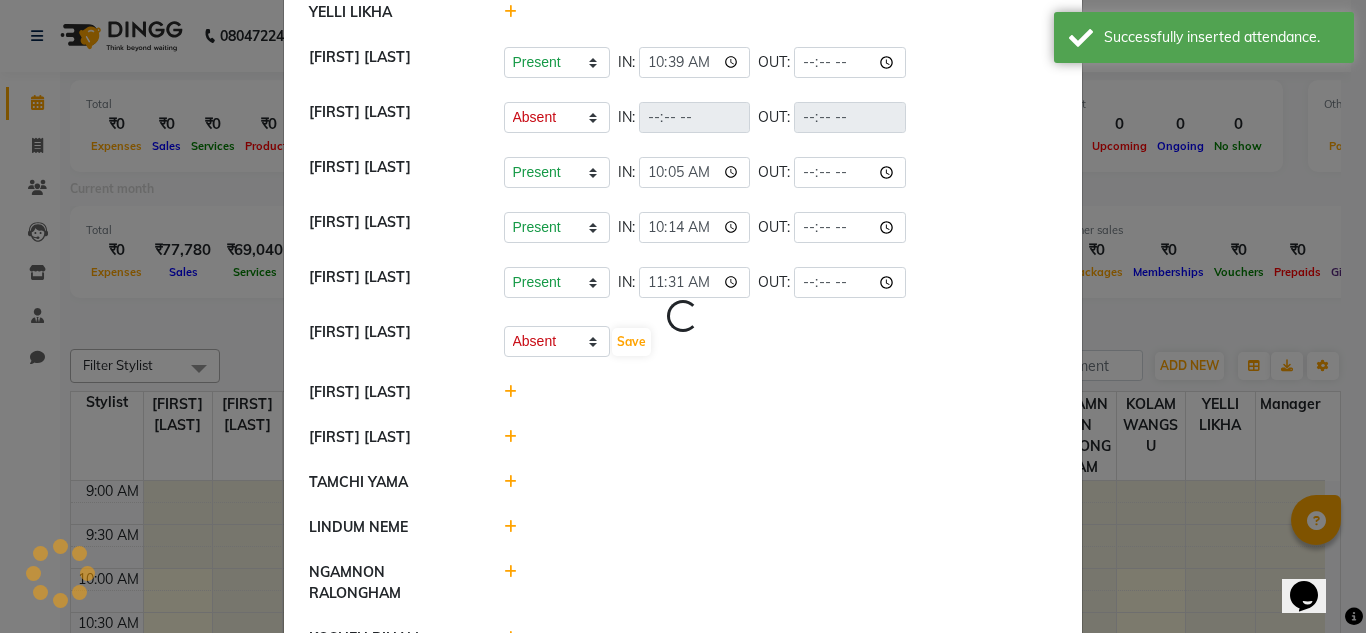 select on "A" 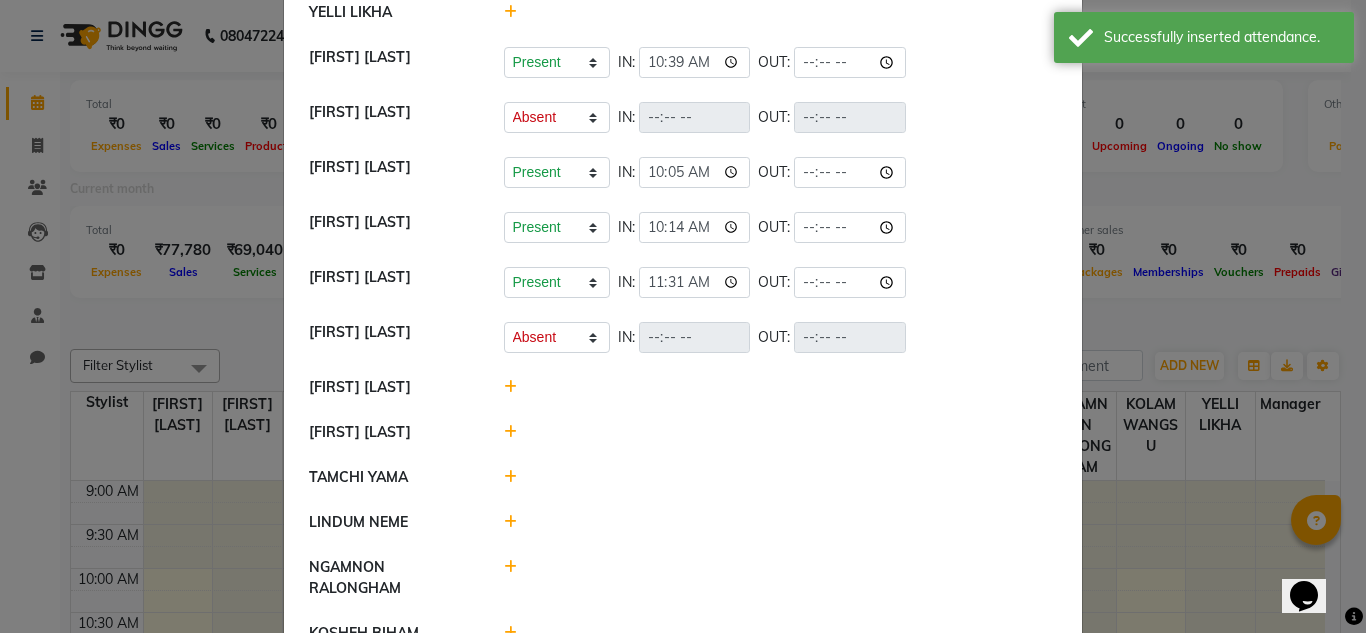 click 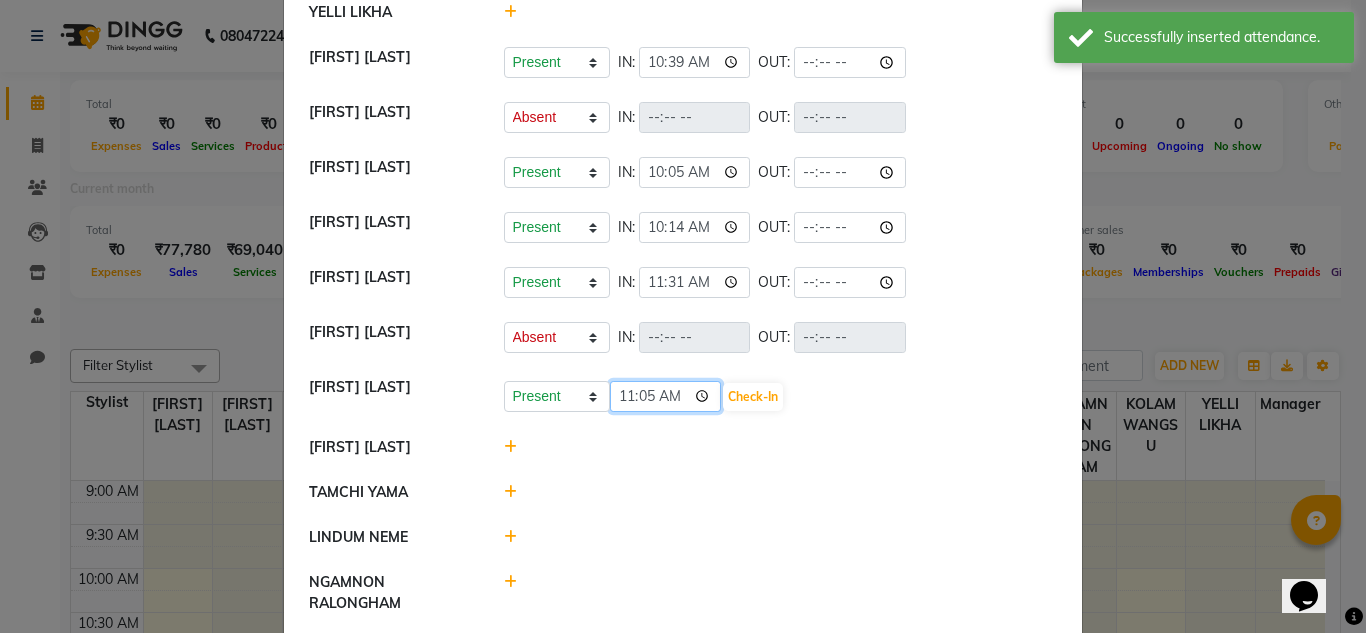 click on "11:05" 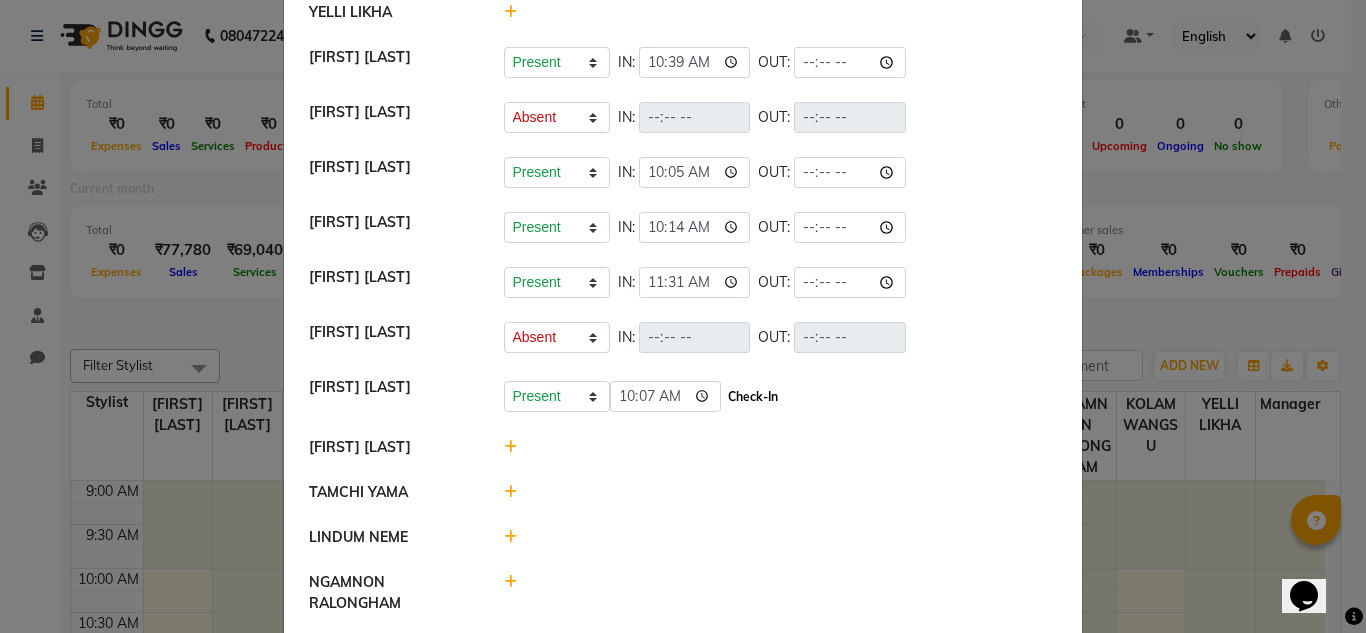 type on "10:07" 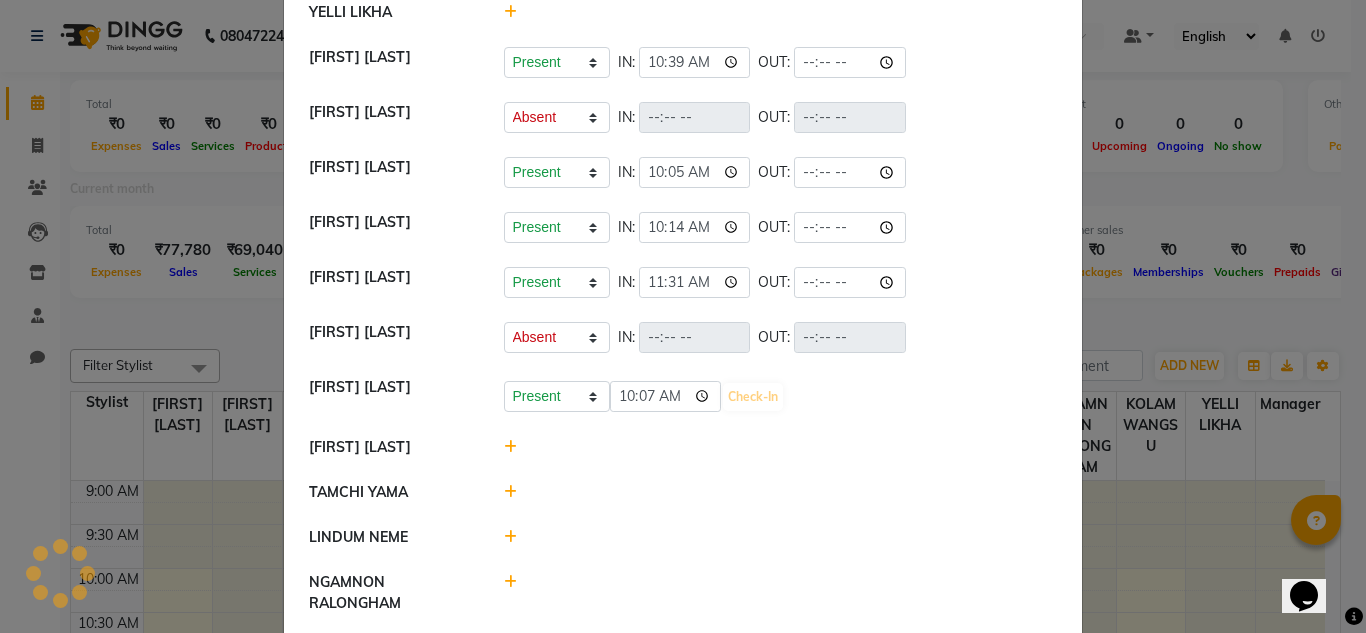 select on "A" 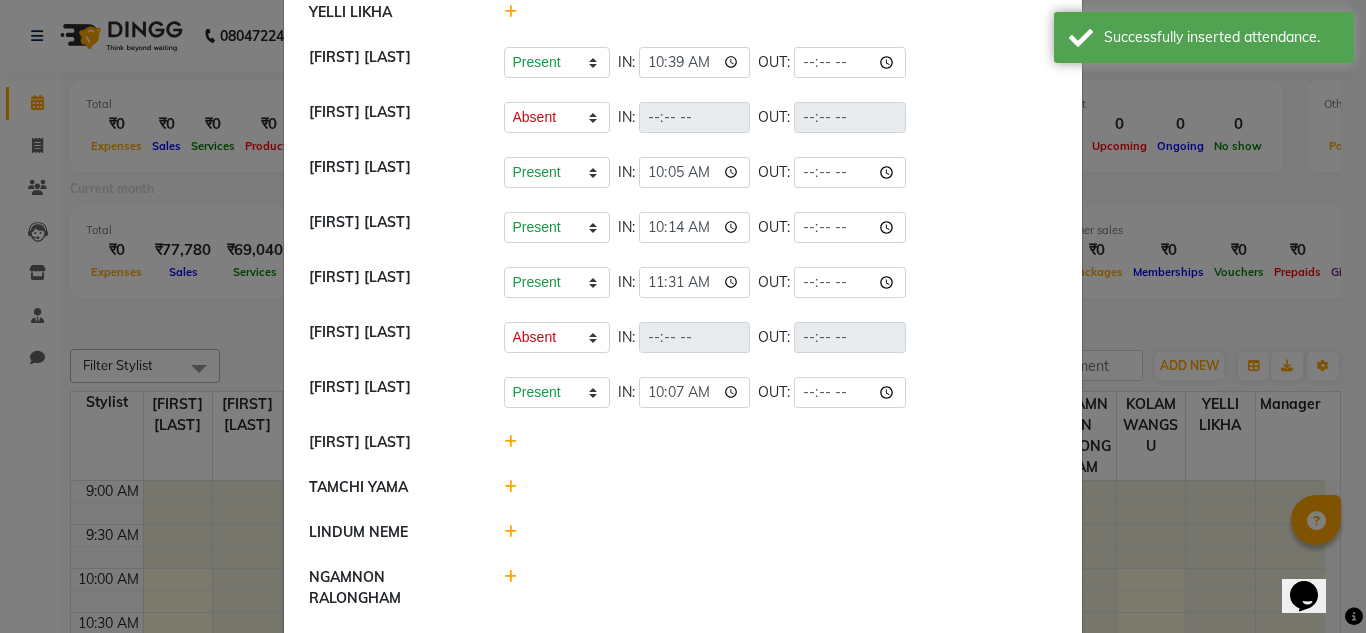 click 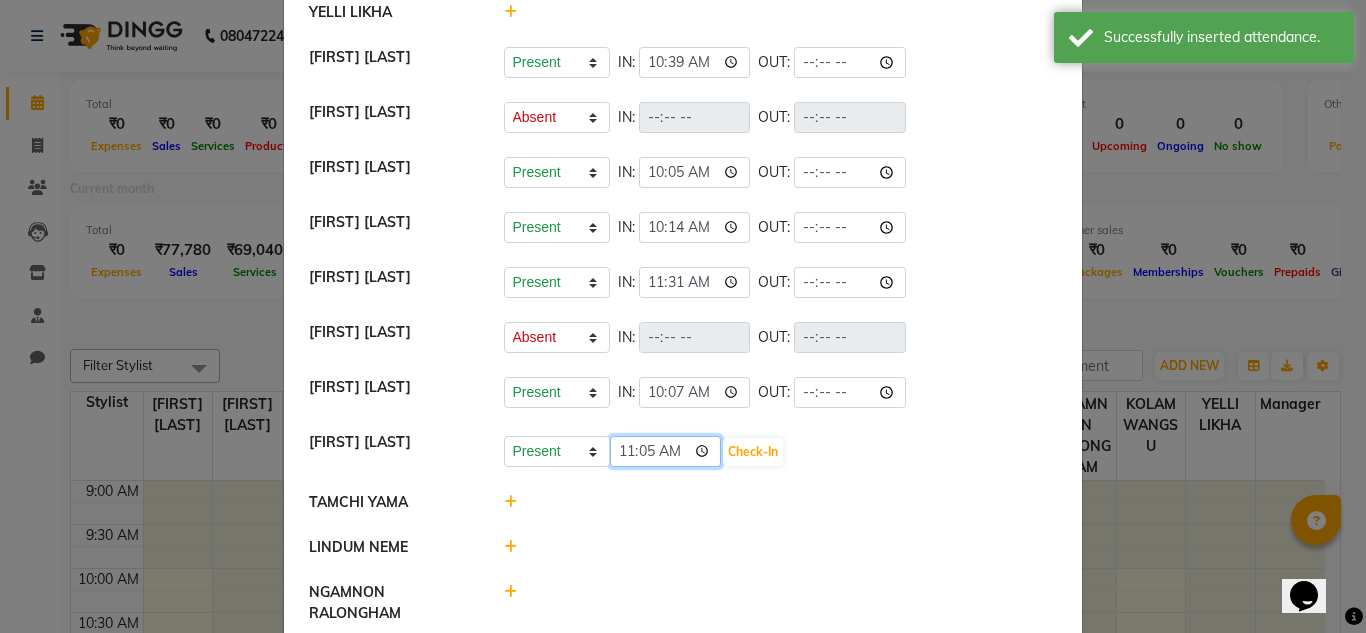 click on "11:05" 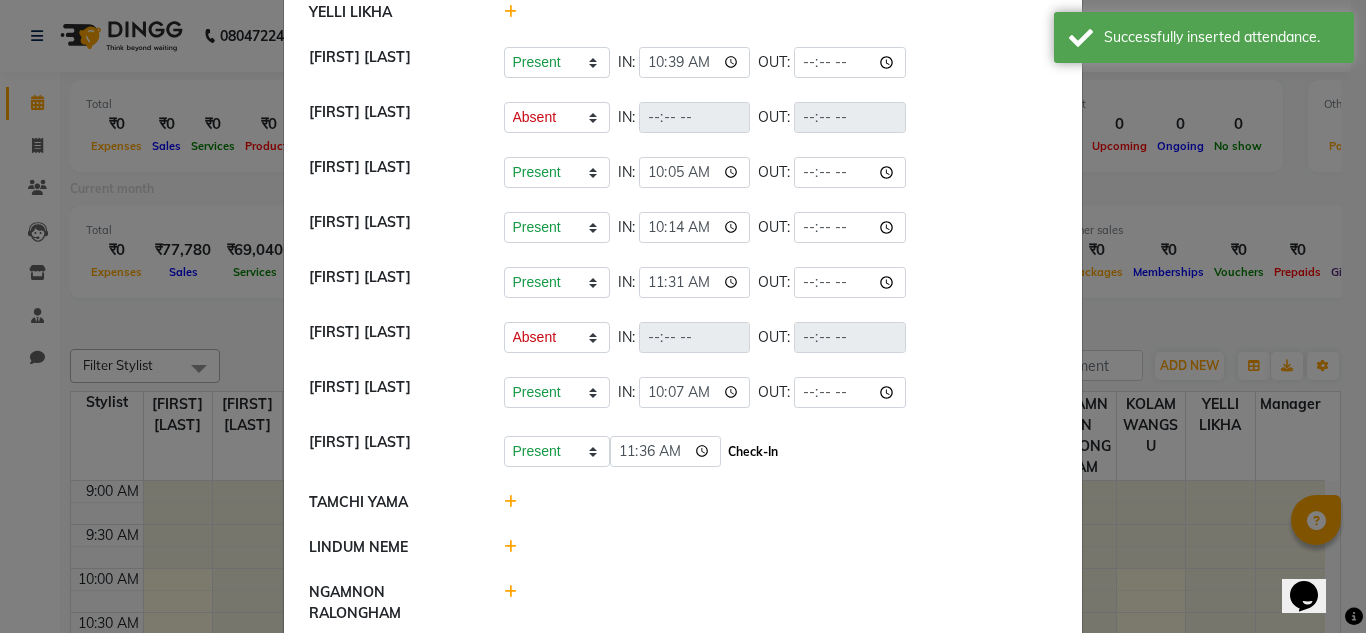 type on "11:36" 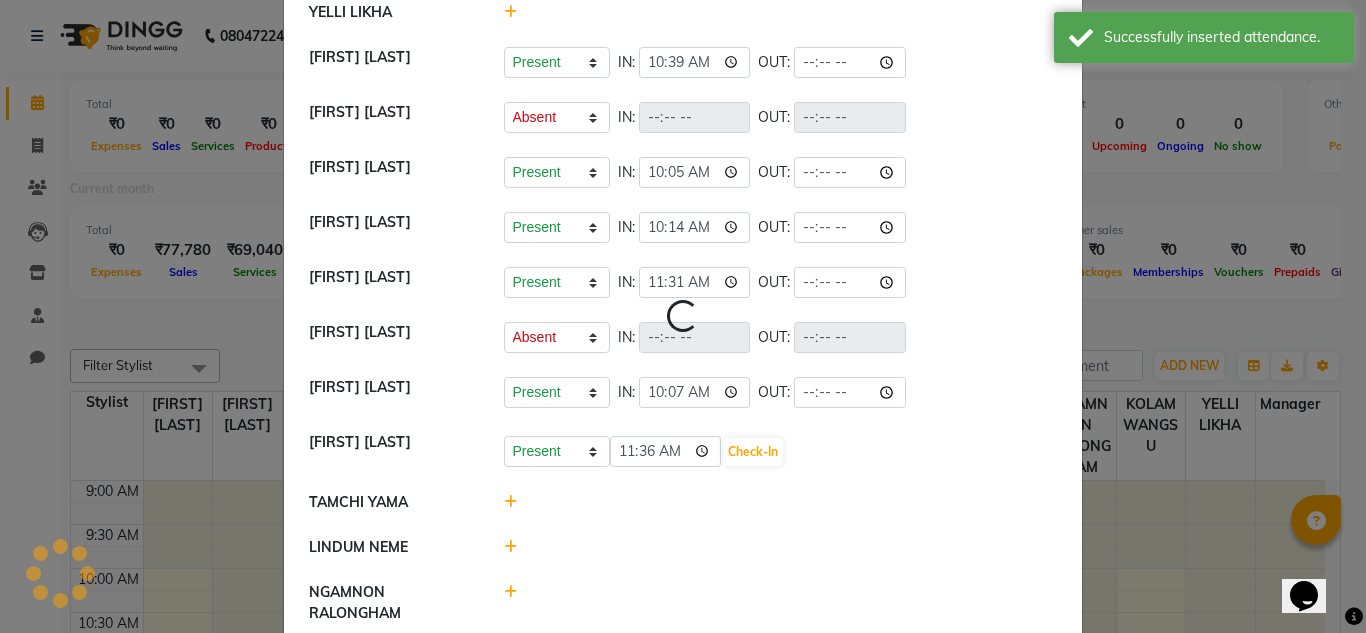 select on "A" 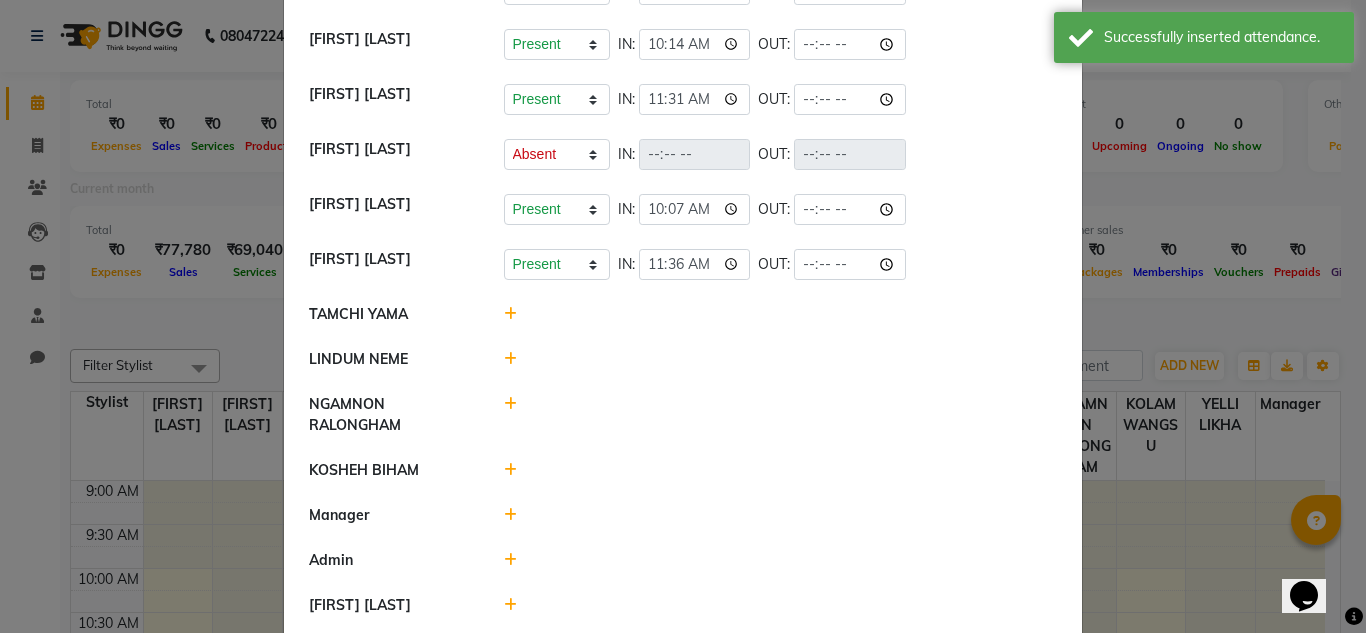 scroll, scrollTop: 331, scrollLeft: 0, axis: vertical 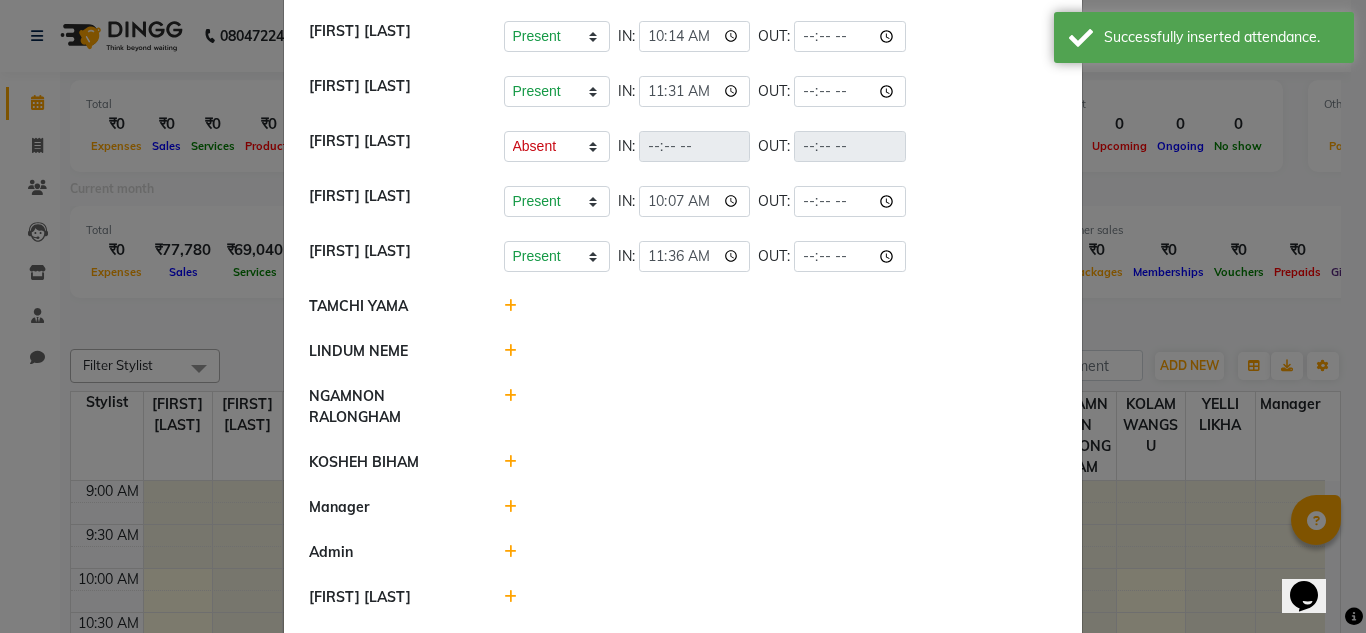 click 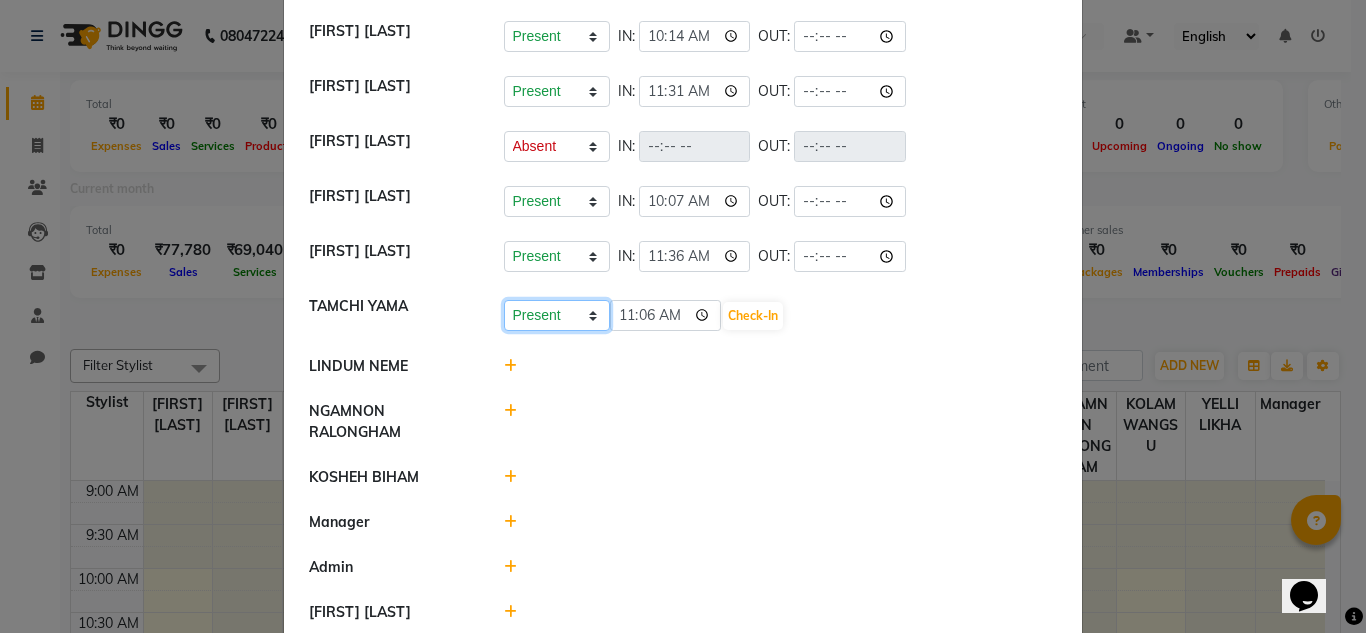 click on "Present Absent Late Half Day Weekly Off" 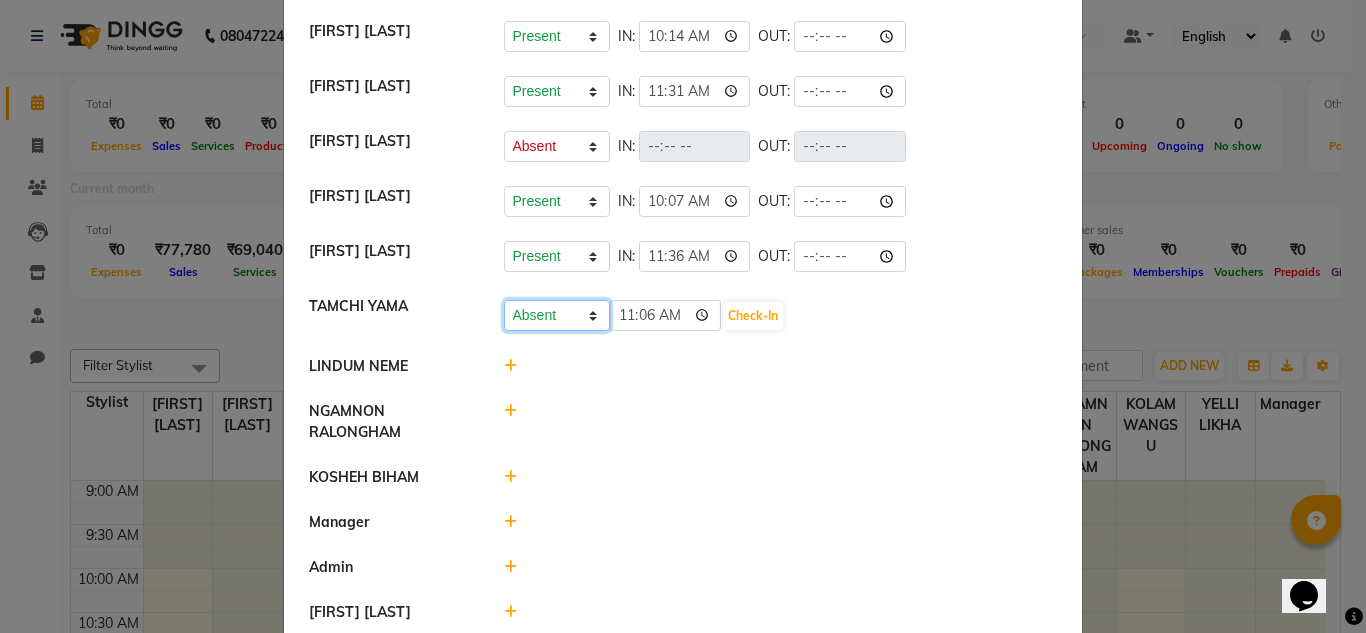 click on "Present Absent Late Half Day Weekly Off" 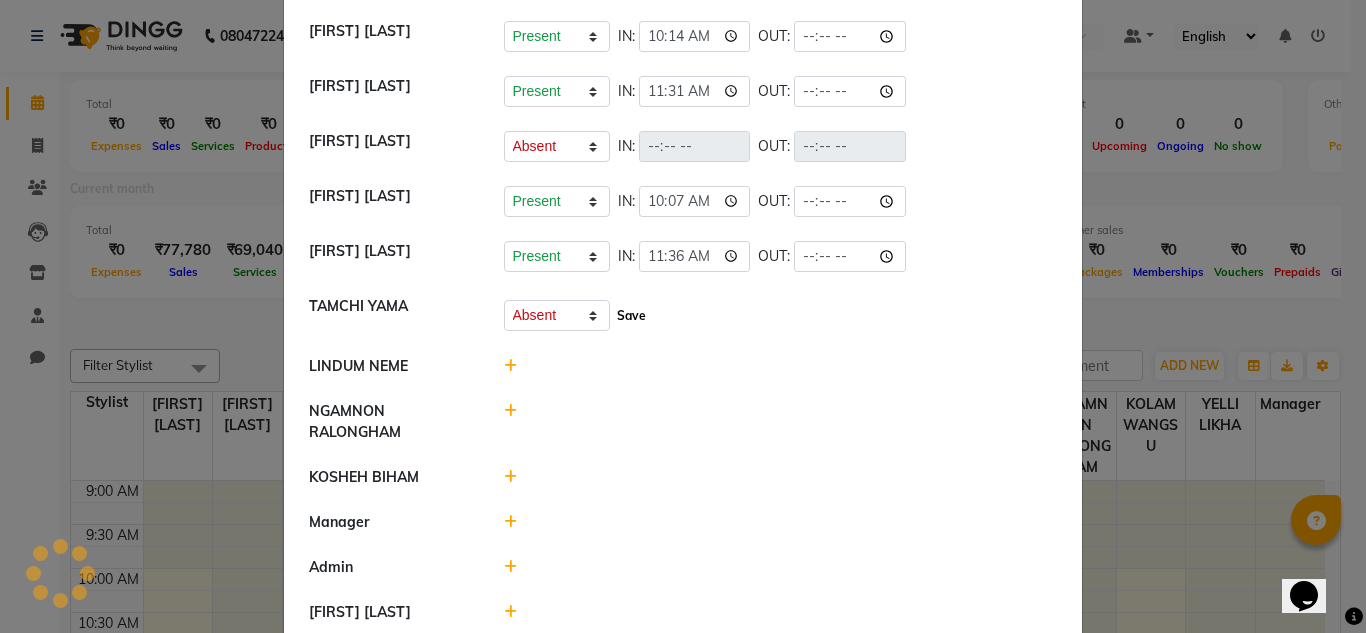 click on "Save" 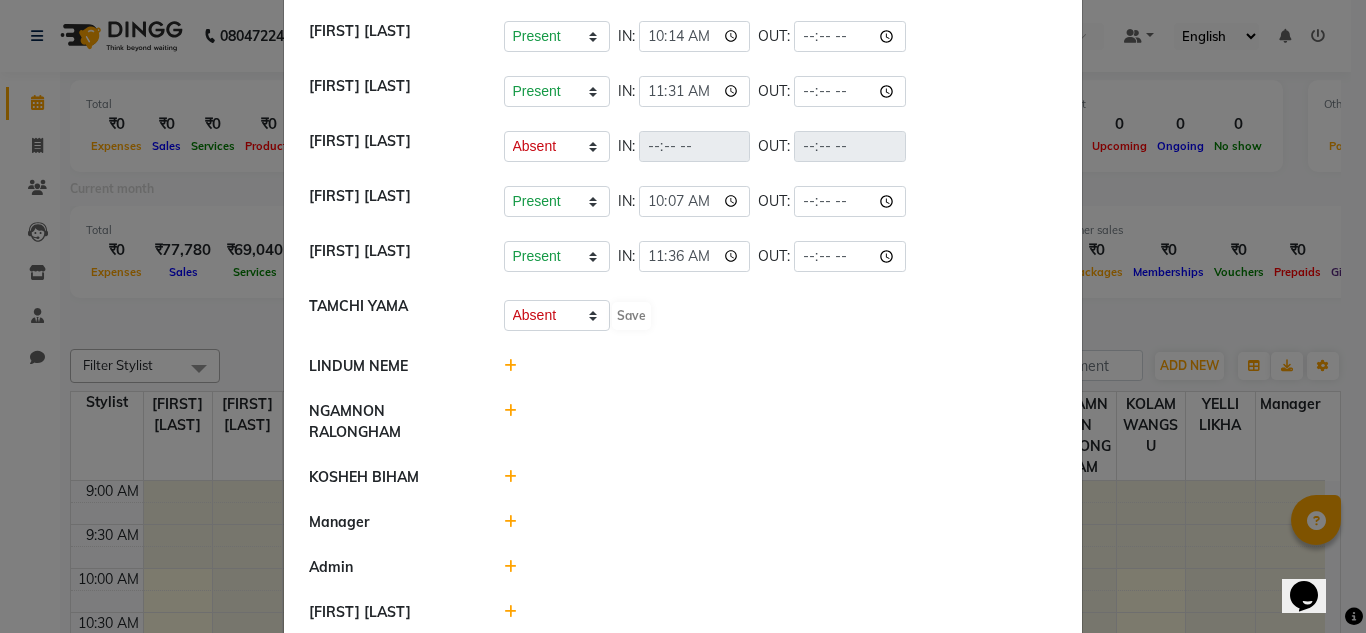 select on "A" 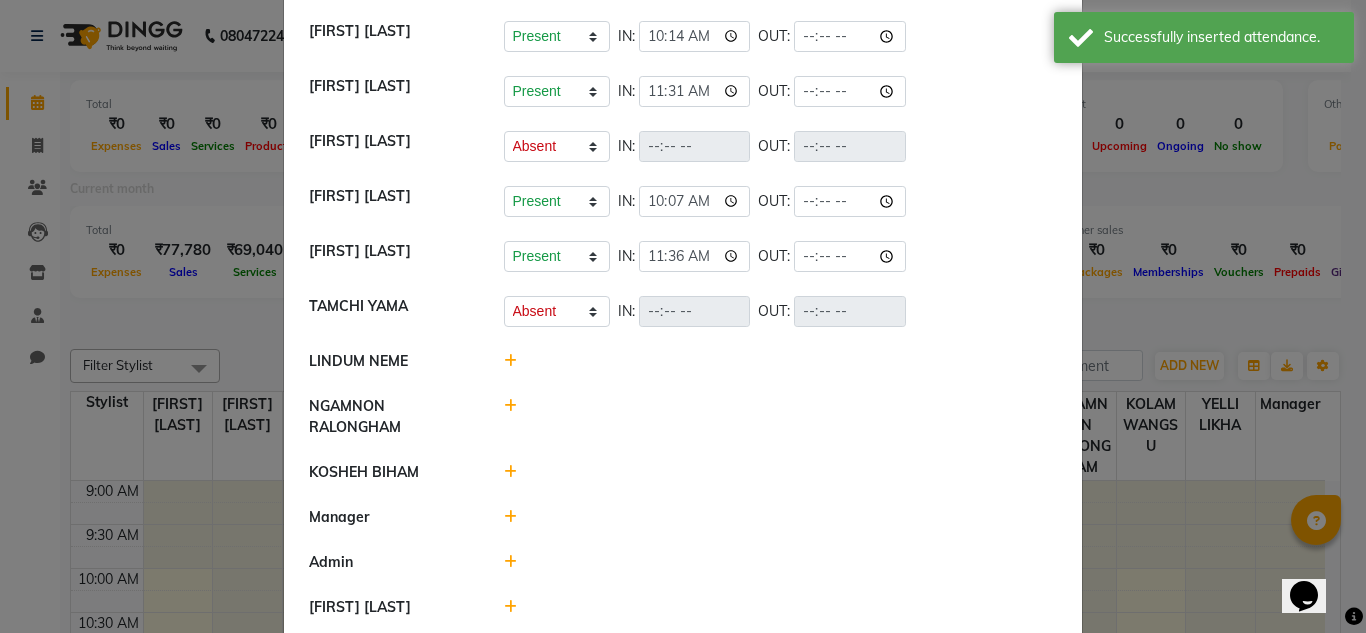 click 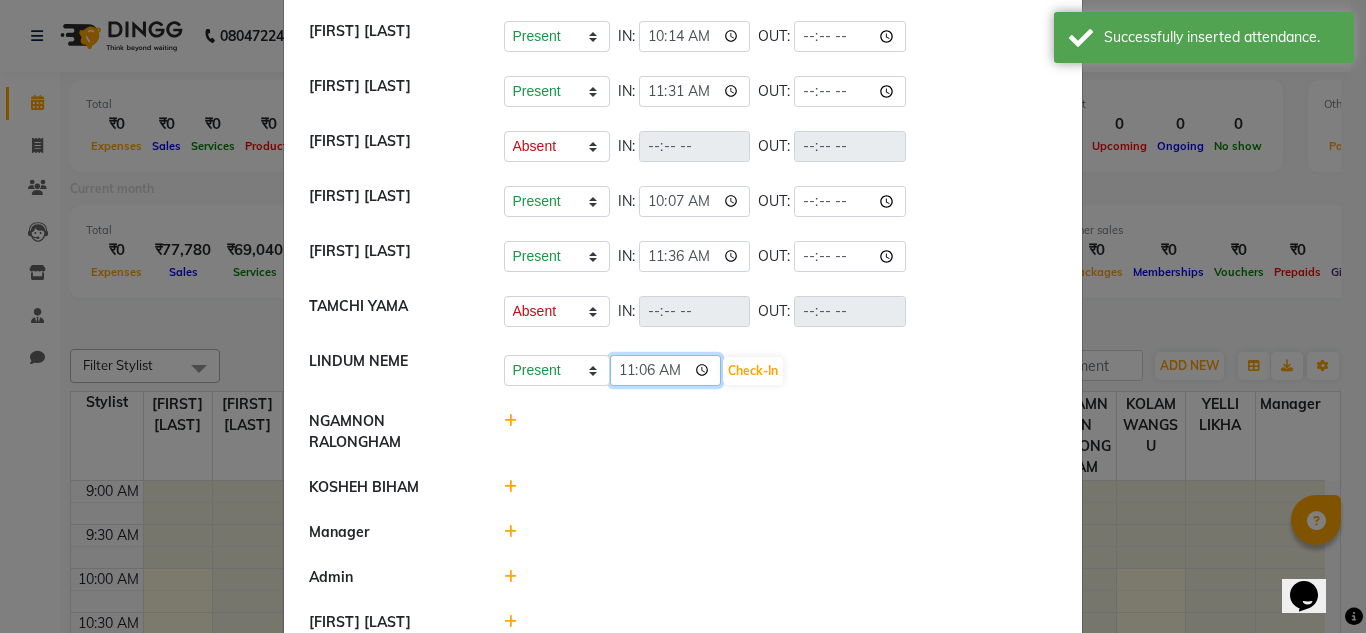 click on "11:06" 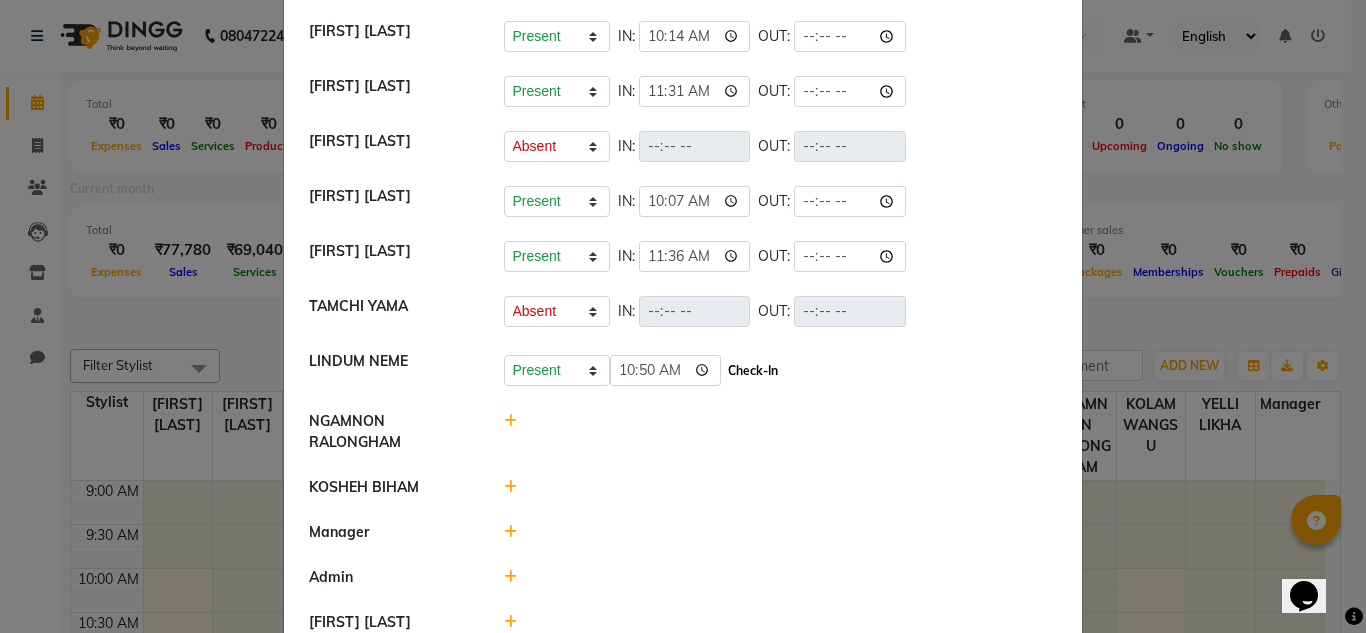 type on "10:50" 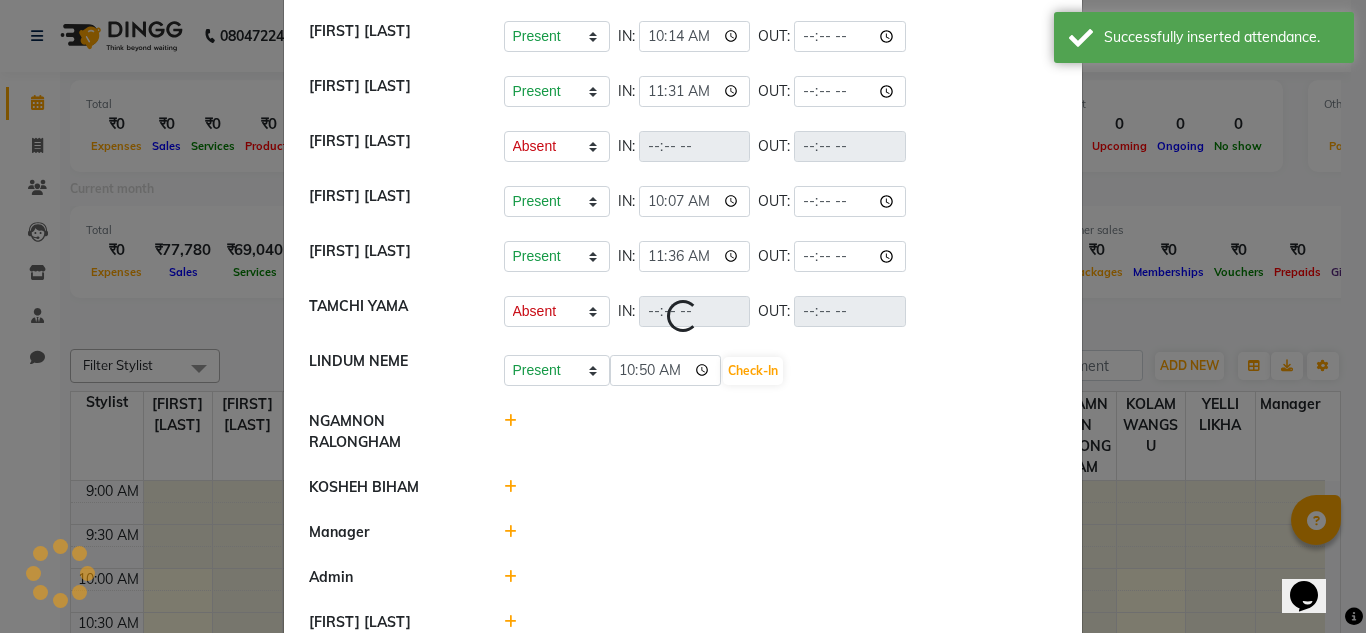 select on "A" 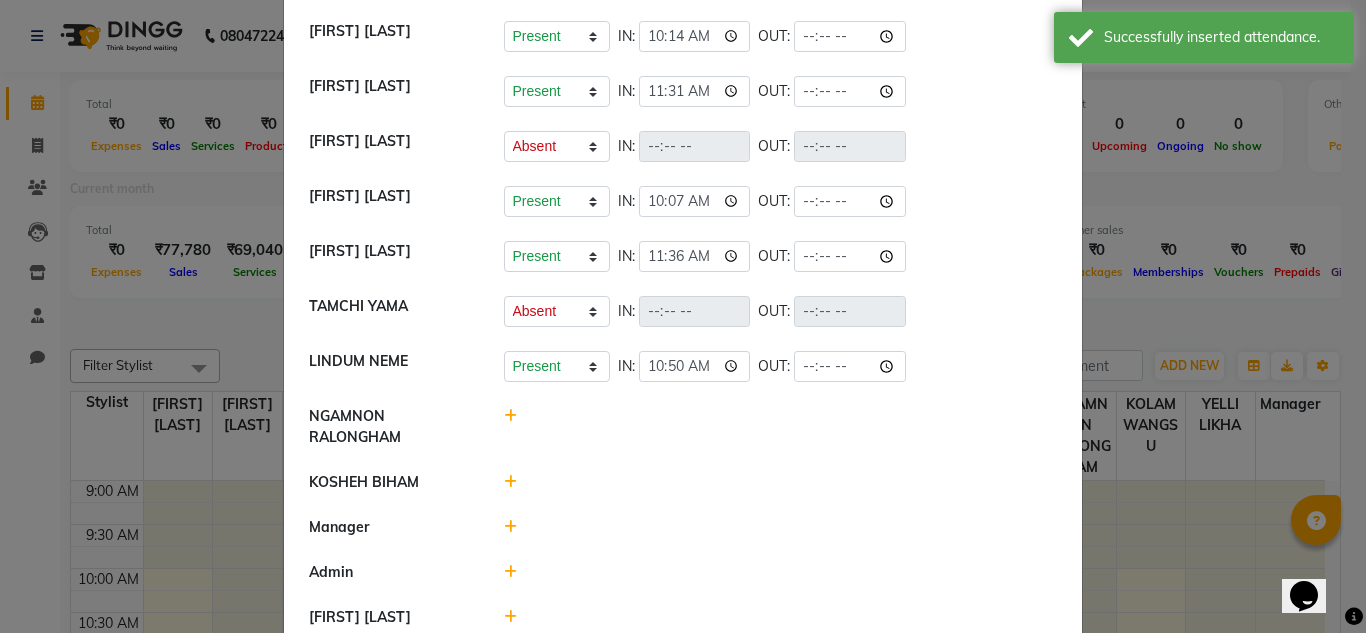 scroll, scrollTop: 428, scrollLeft: 0, axis: vertical 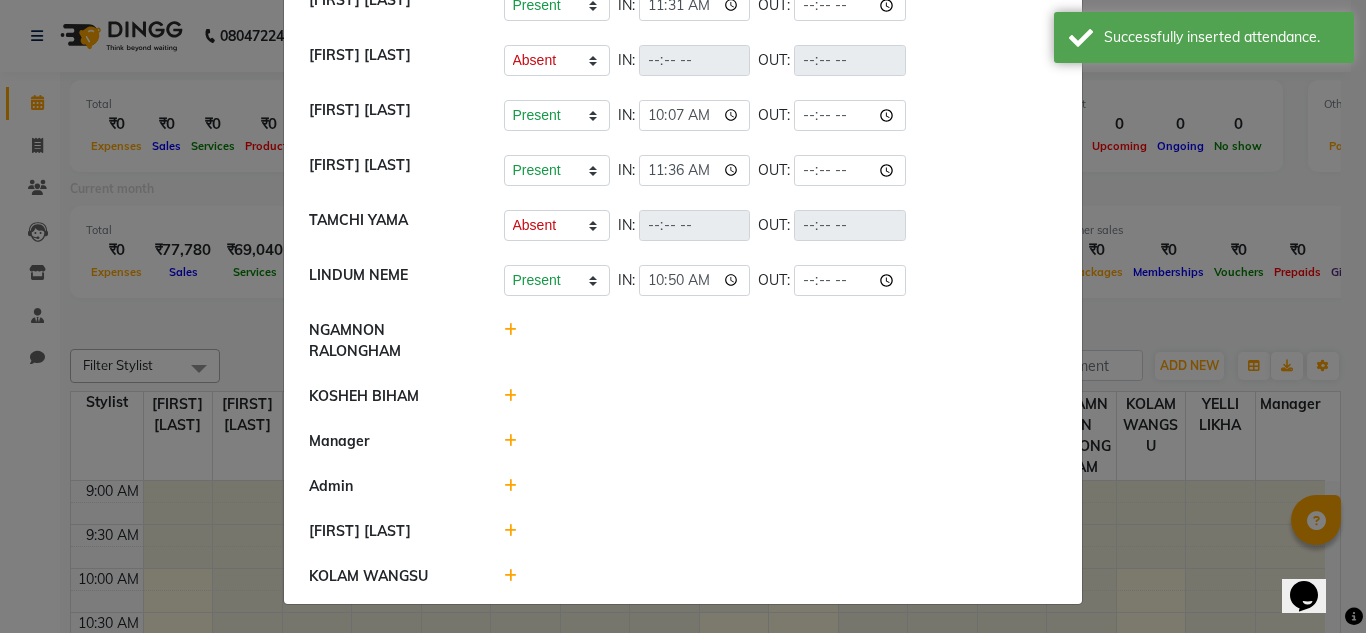click 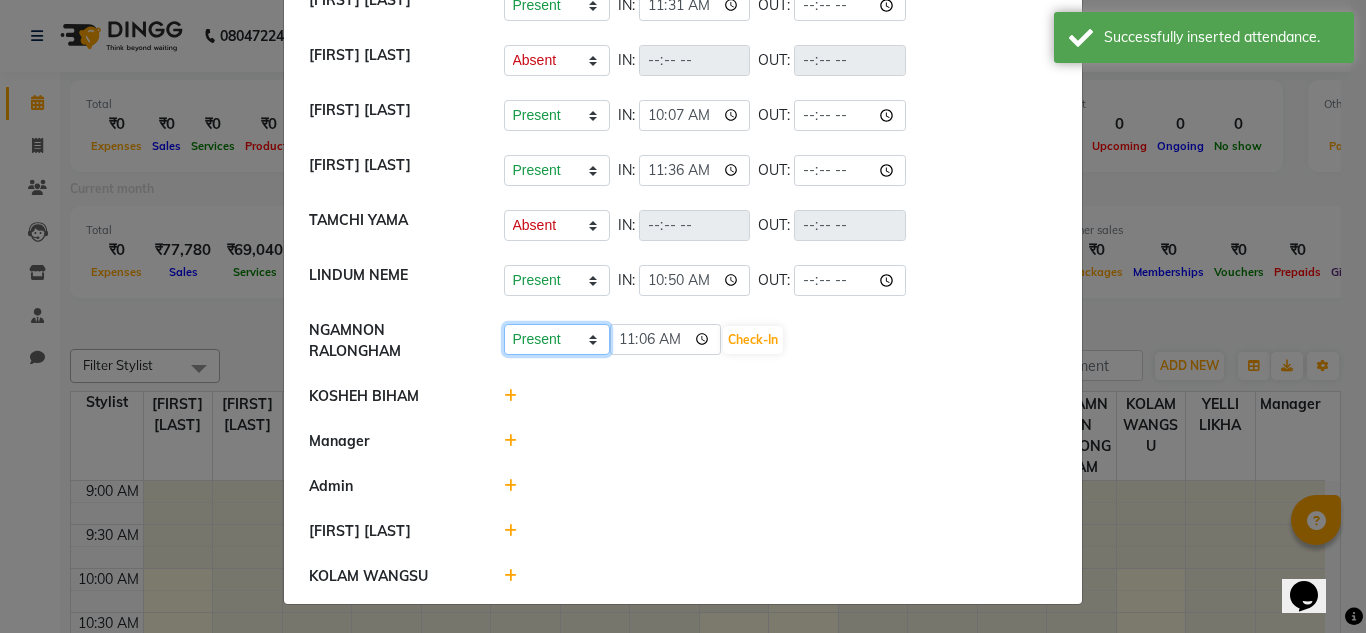 click on "Present Absent Late Half Day Weekly Off" 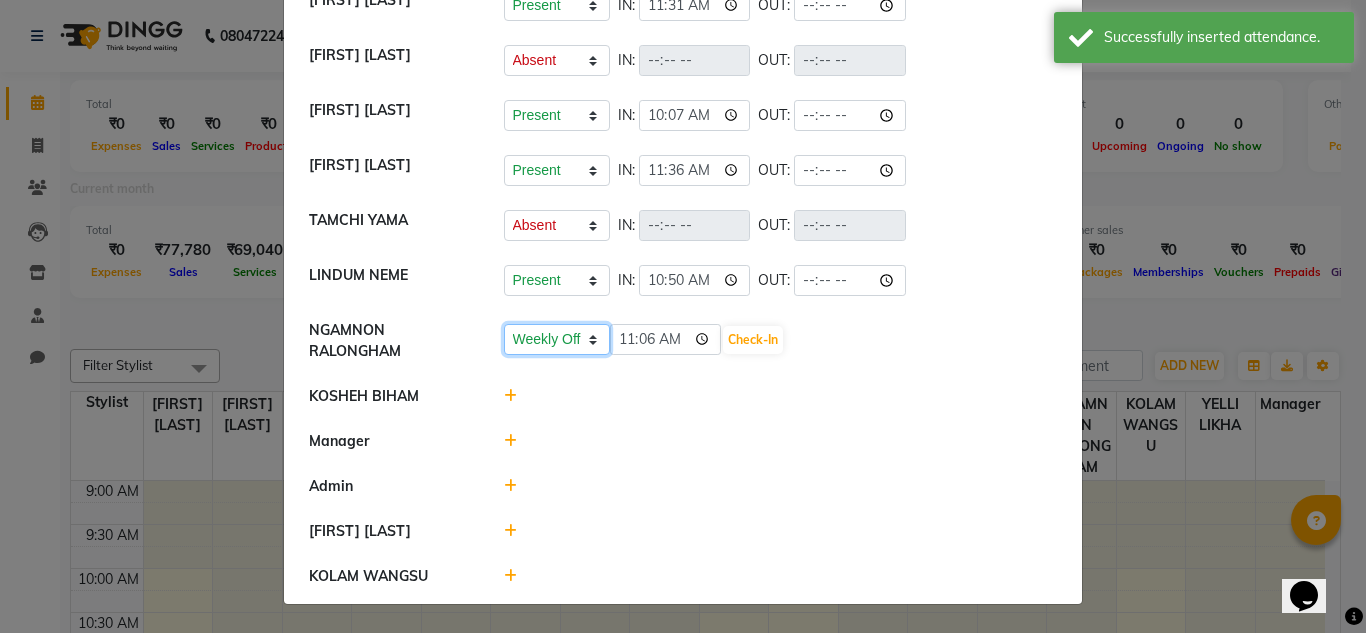 click on "Present Absent Late Half Day Weekly Off" 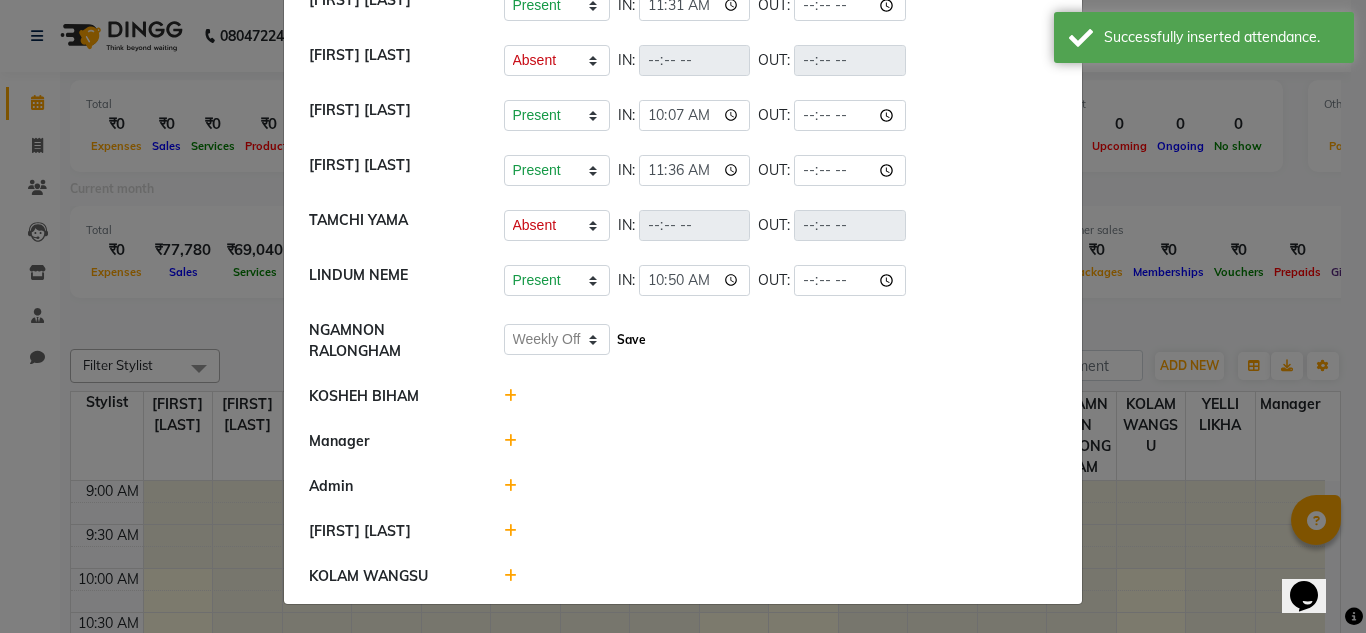 click on "Save" 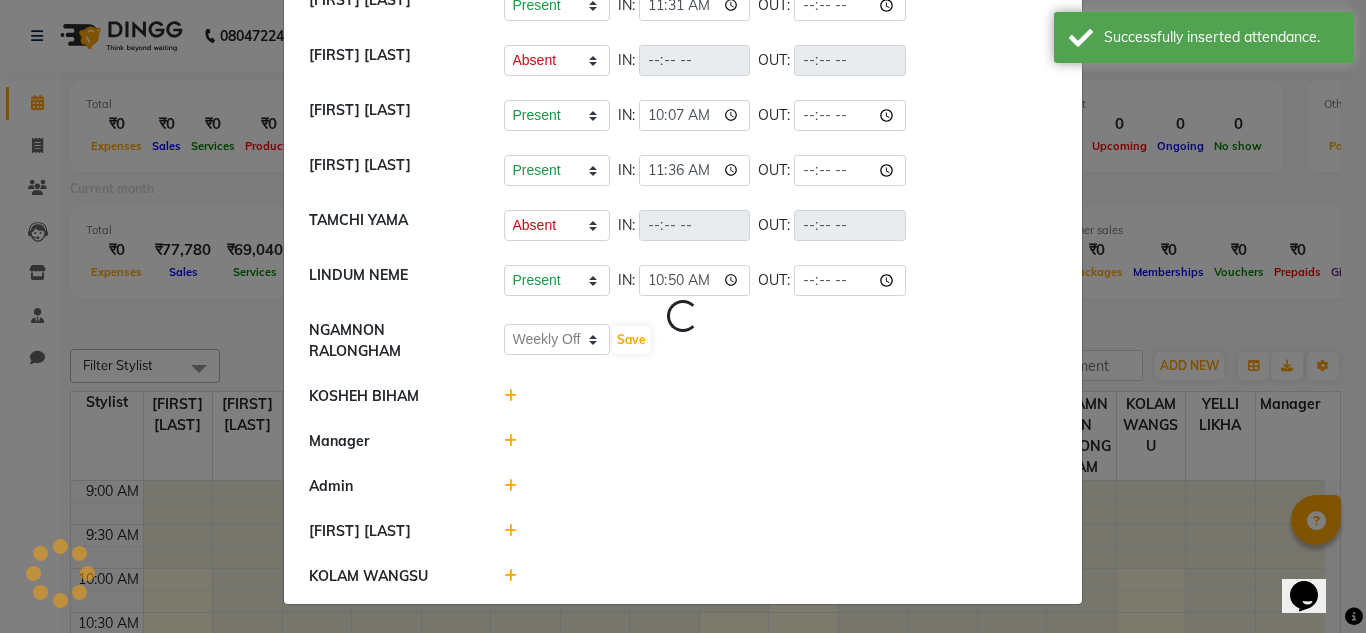 select on "A" 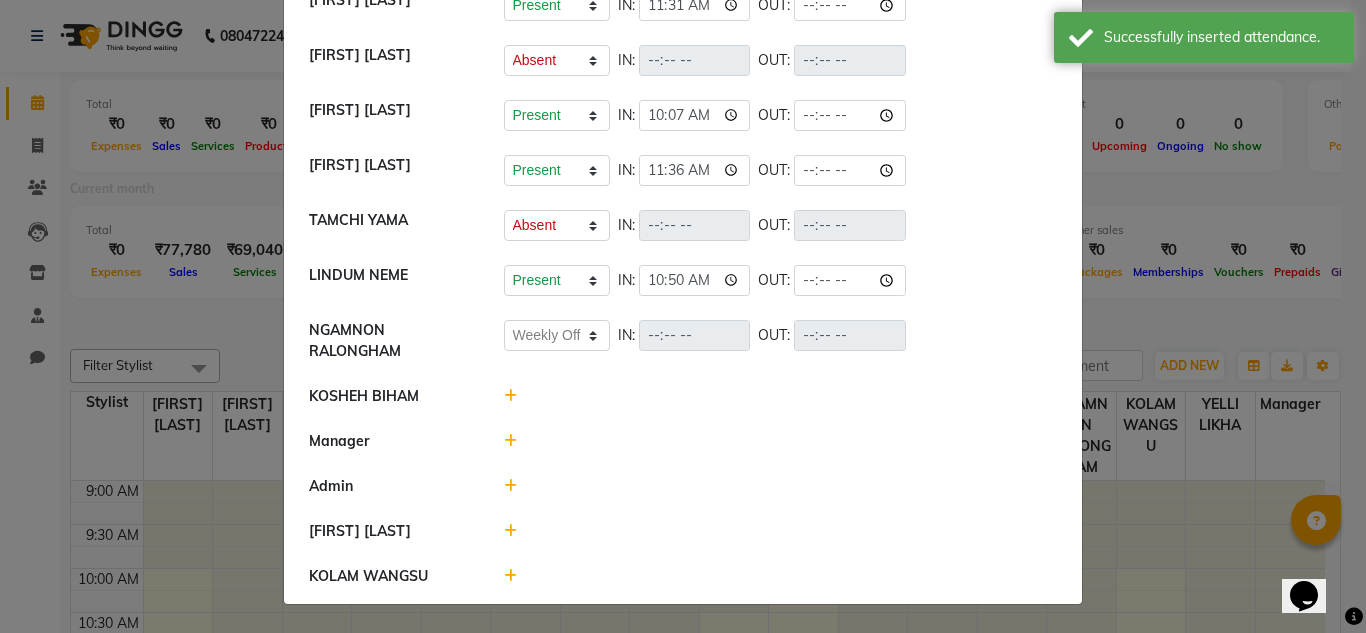 click 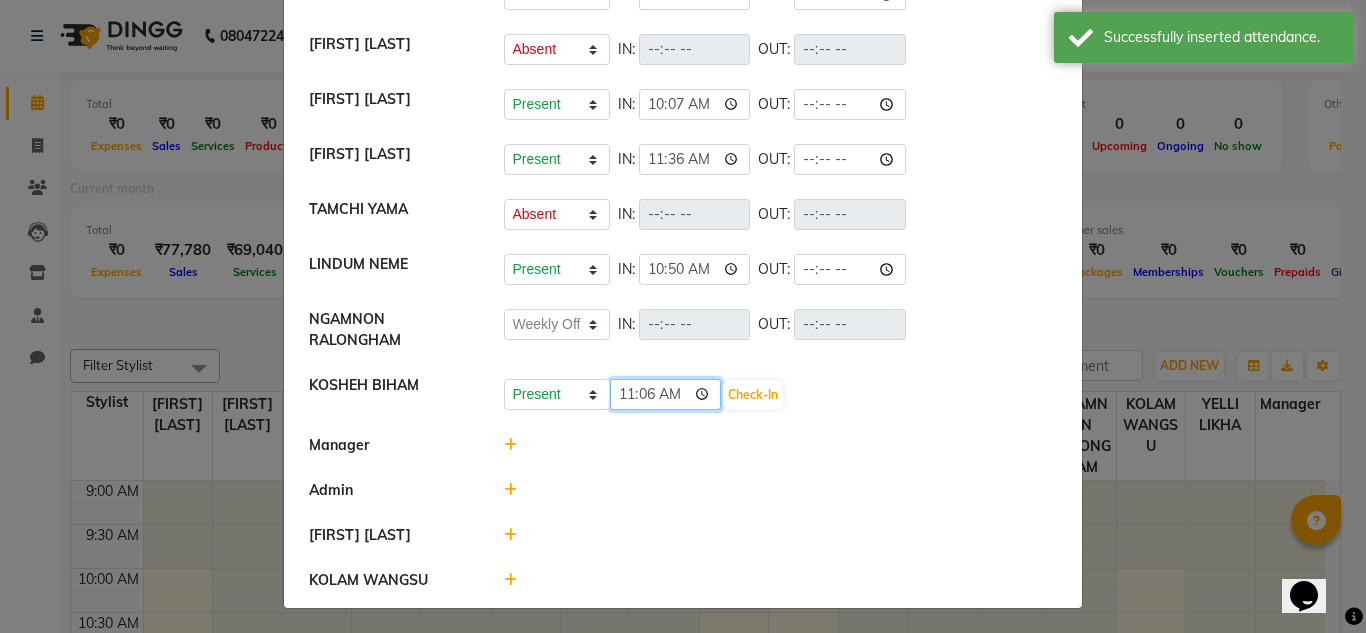 click on "11:06" 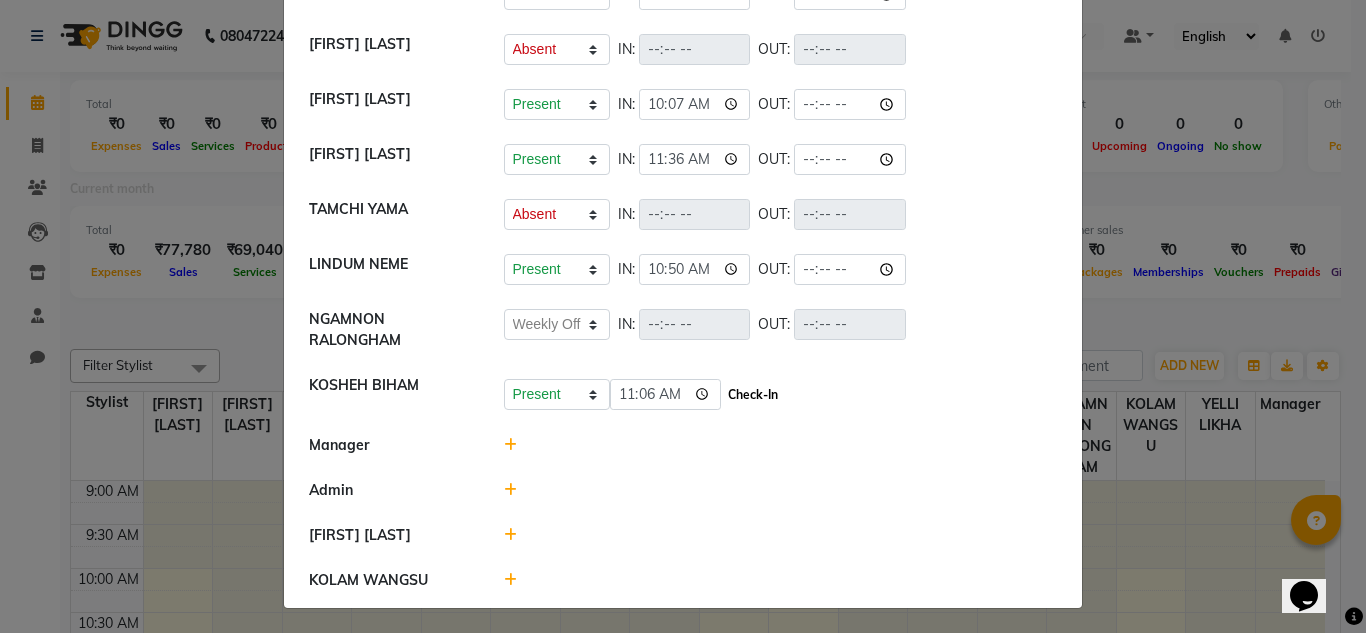 click on "Check-In" 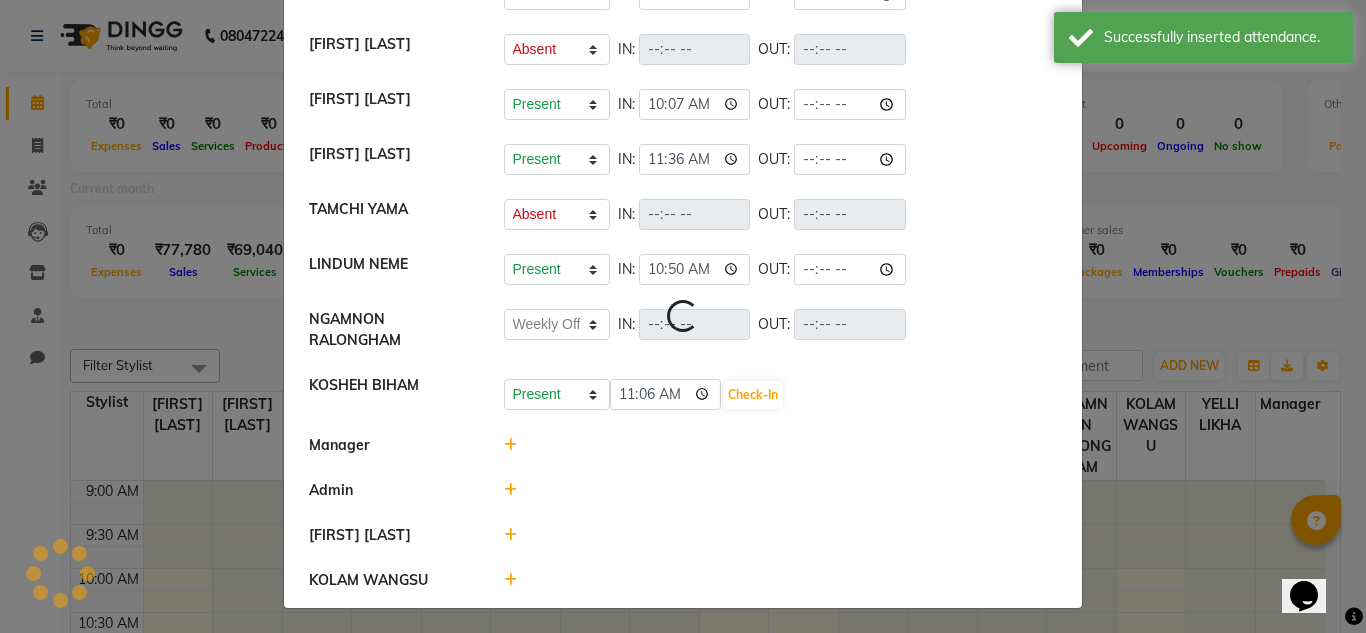 select on "A" 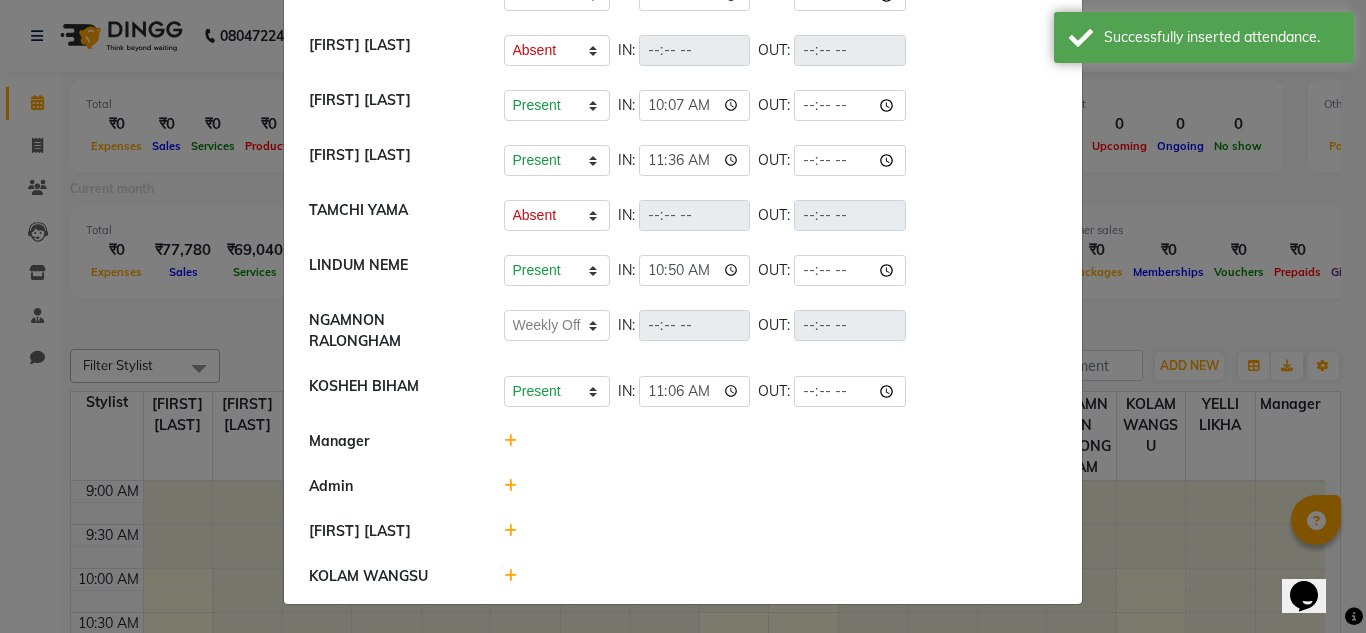 scroll, scrollTop: 438, scrollLeft: 0, axis: vertical 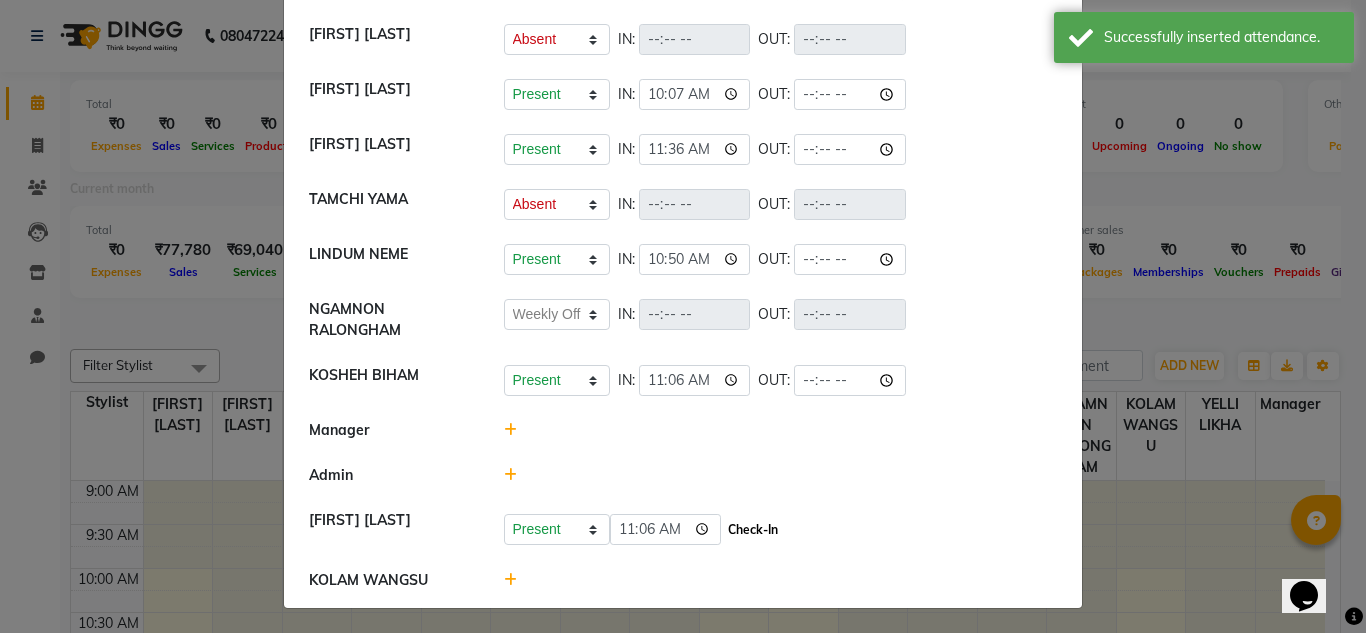 click on "Check-In" 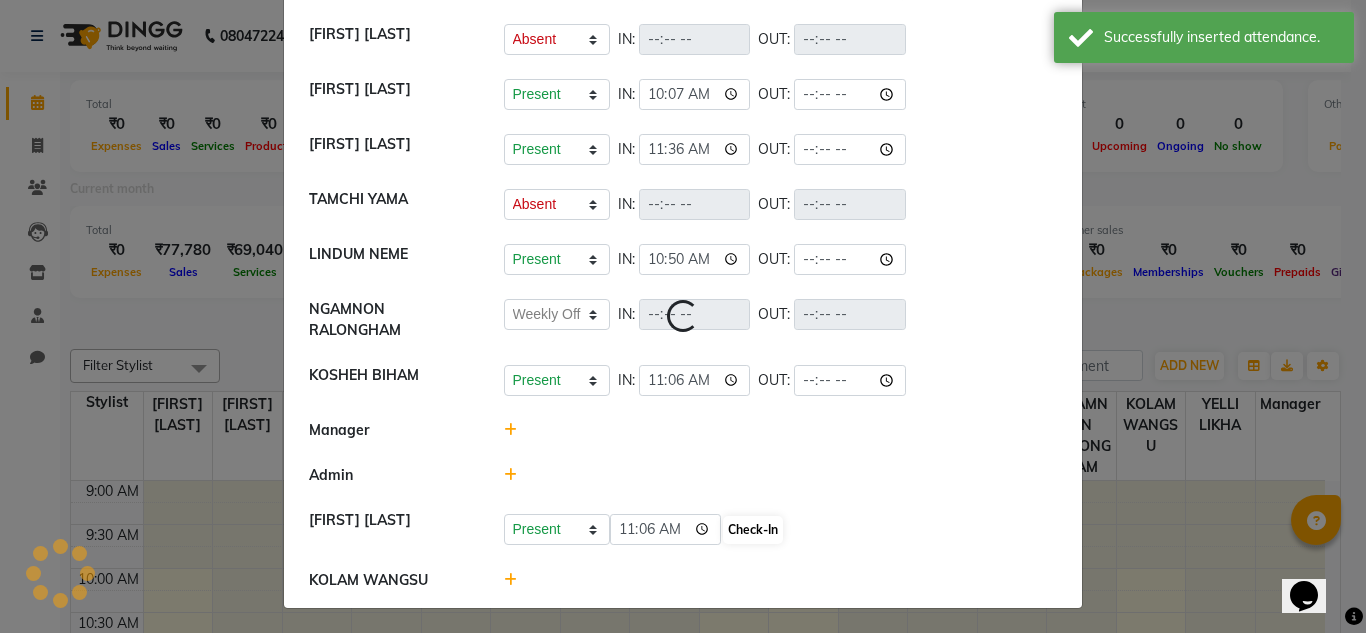 select on "A" 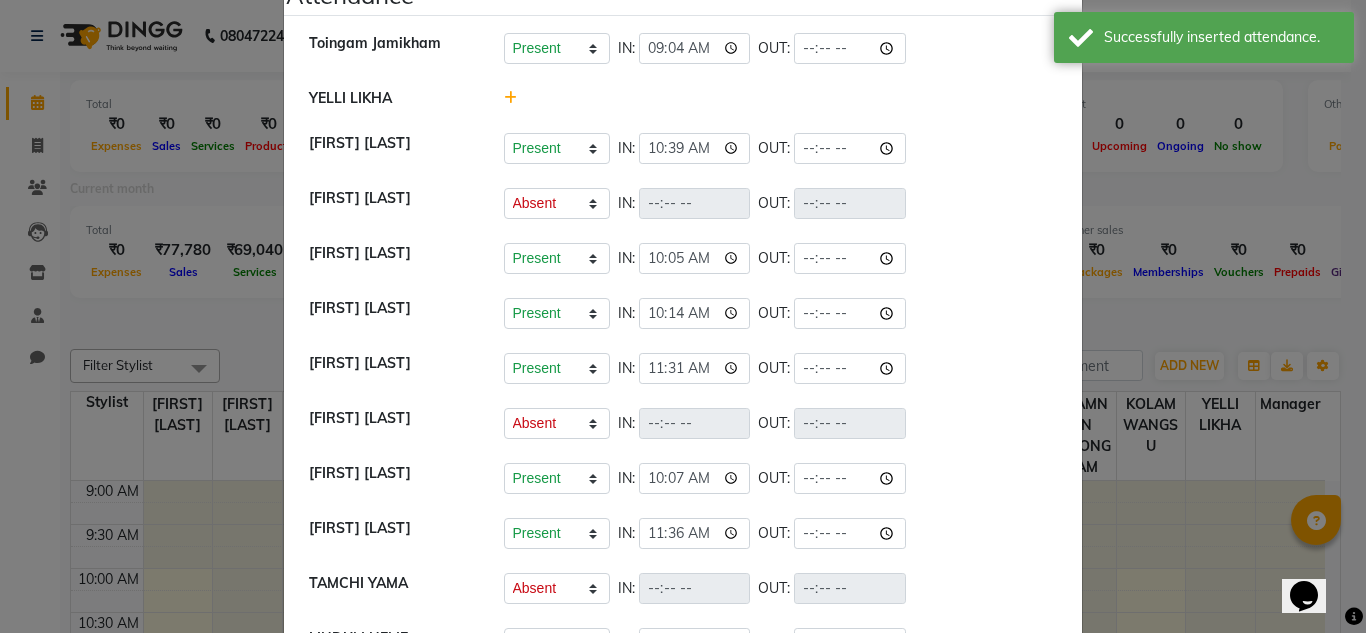 scroll, scrollTop: 0, scrollLeft: 0, axis: both 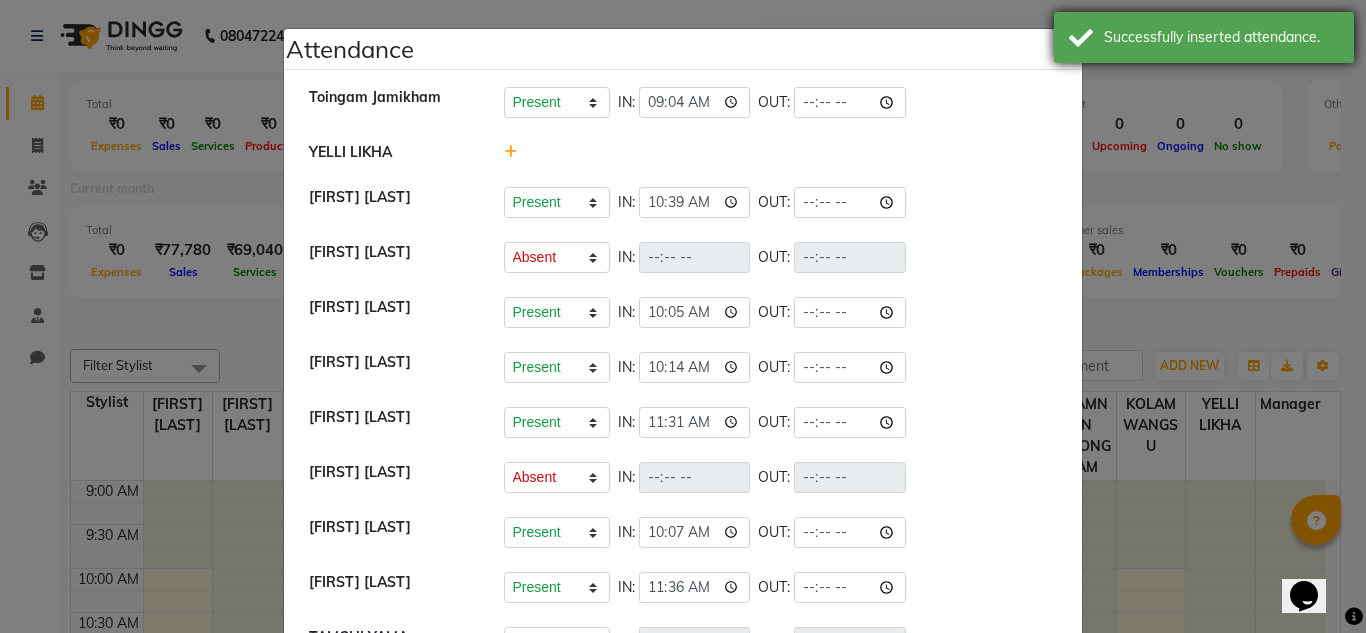 click on "Successfully inserted attendance." at bounding box center (1204, 37) 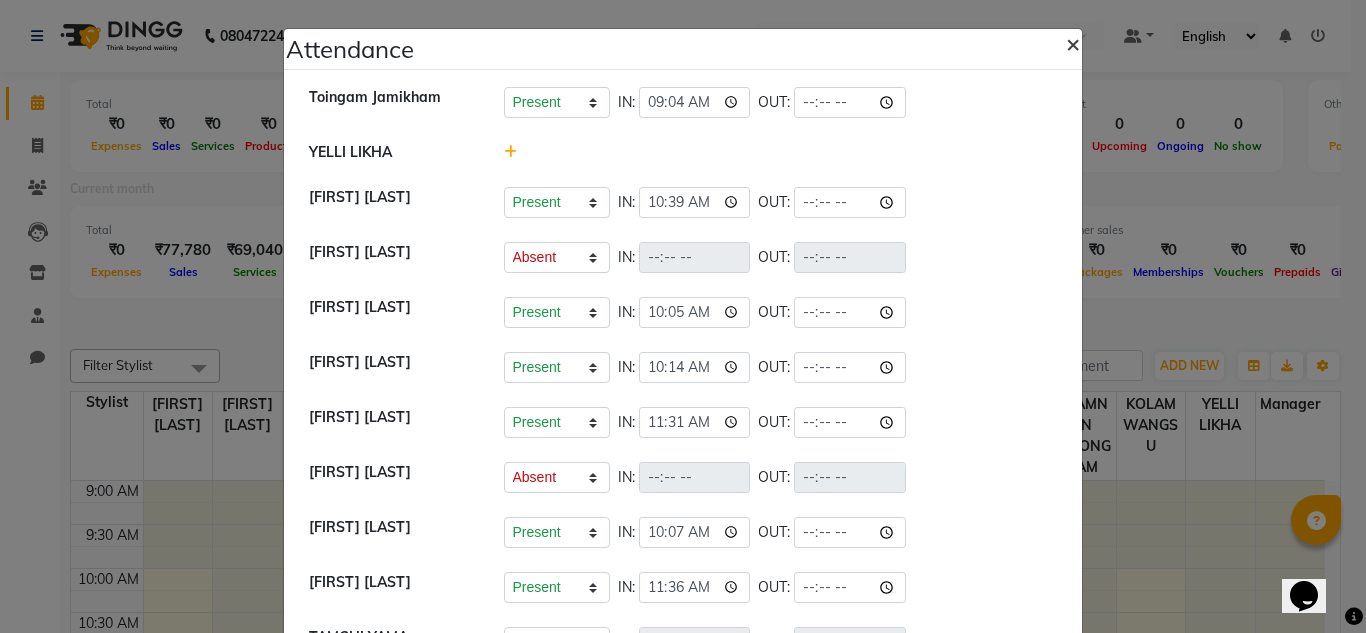 click on "×" 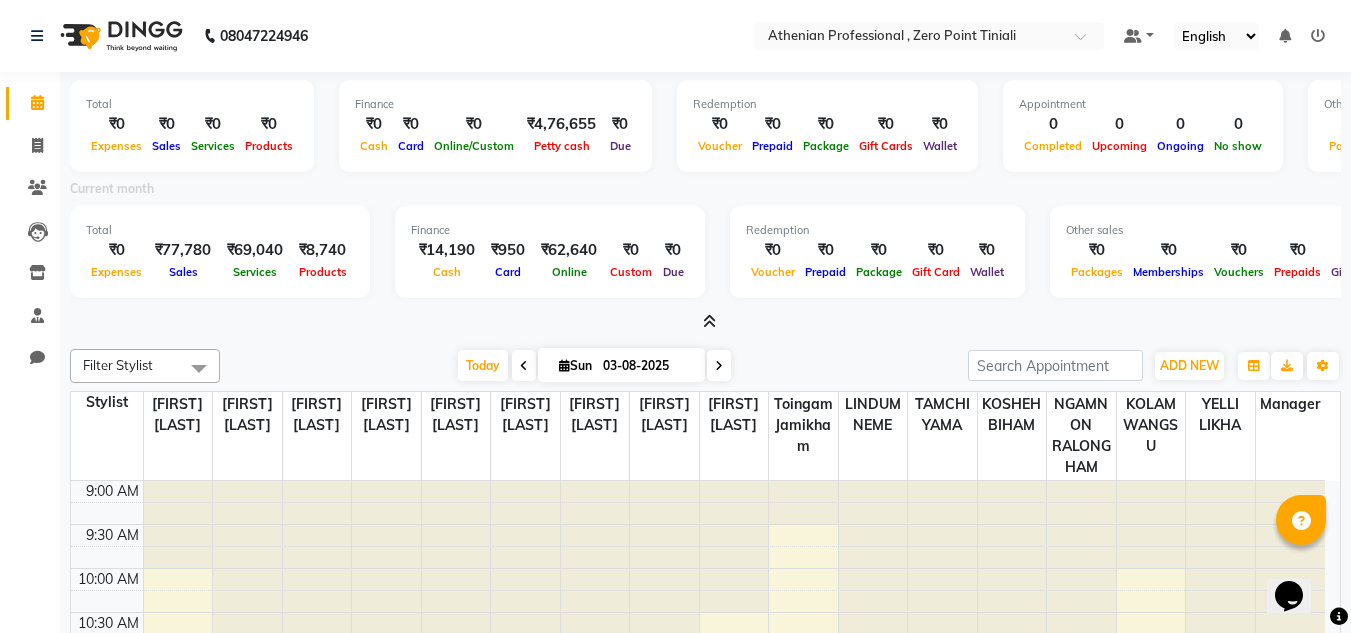 click at bounding box center (1318, 36) 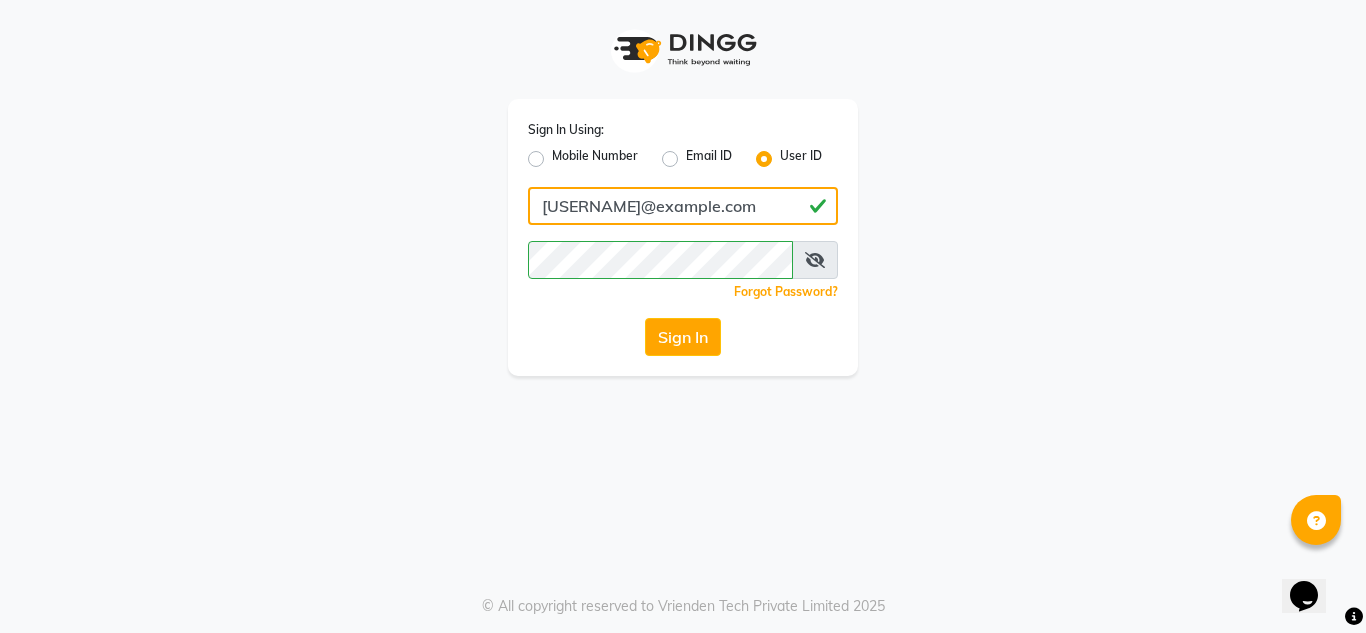 click on "[USERNAME]@example.com" 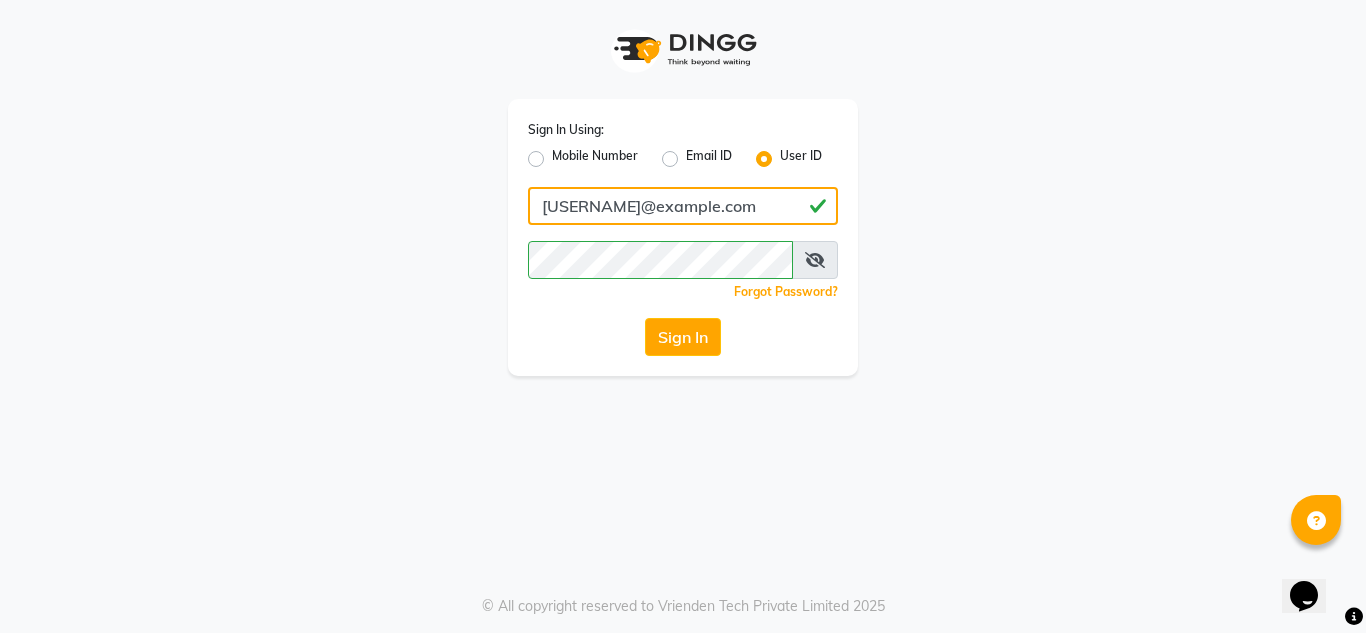 type on "atheniansalon" 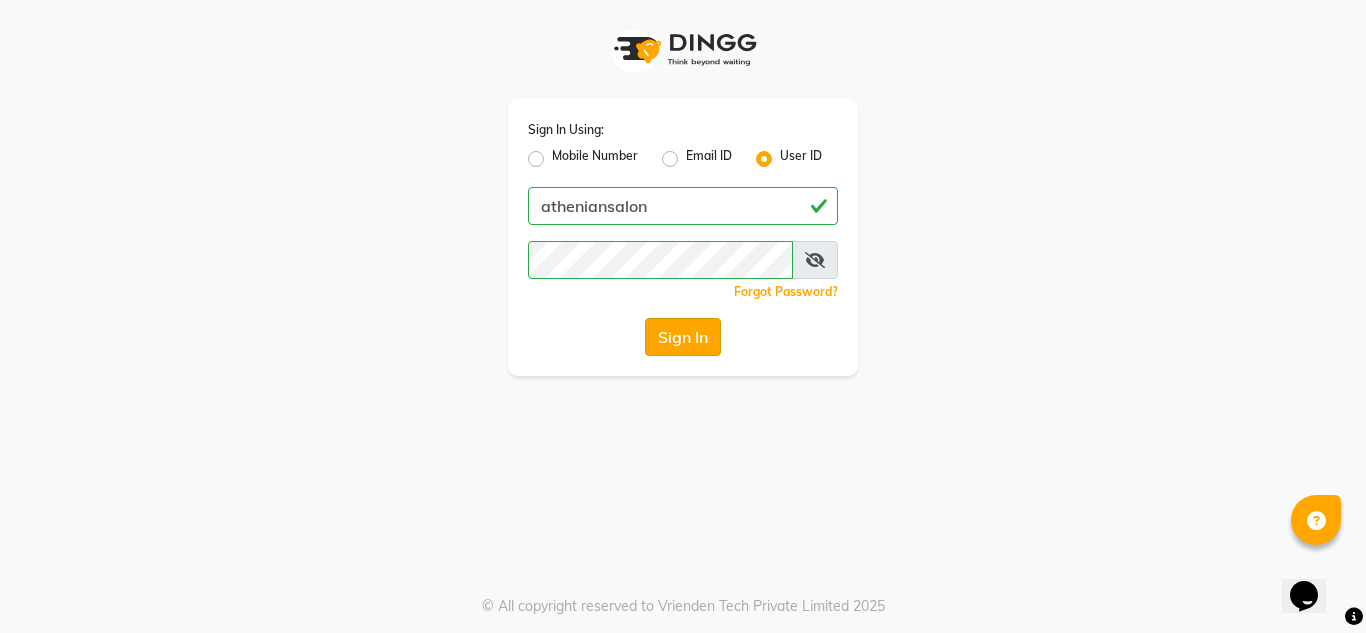 click on "Sign In" 